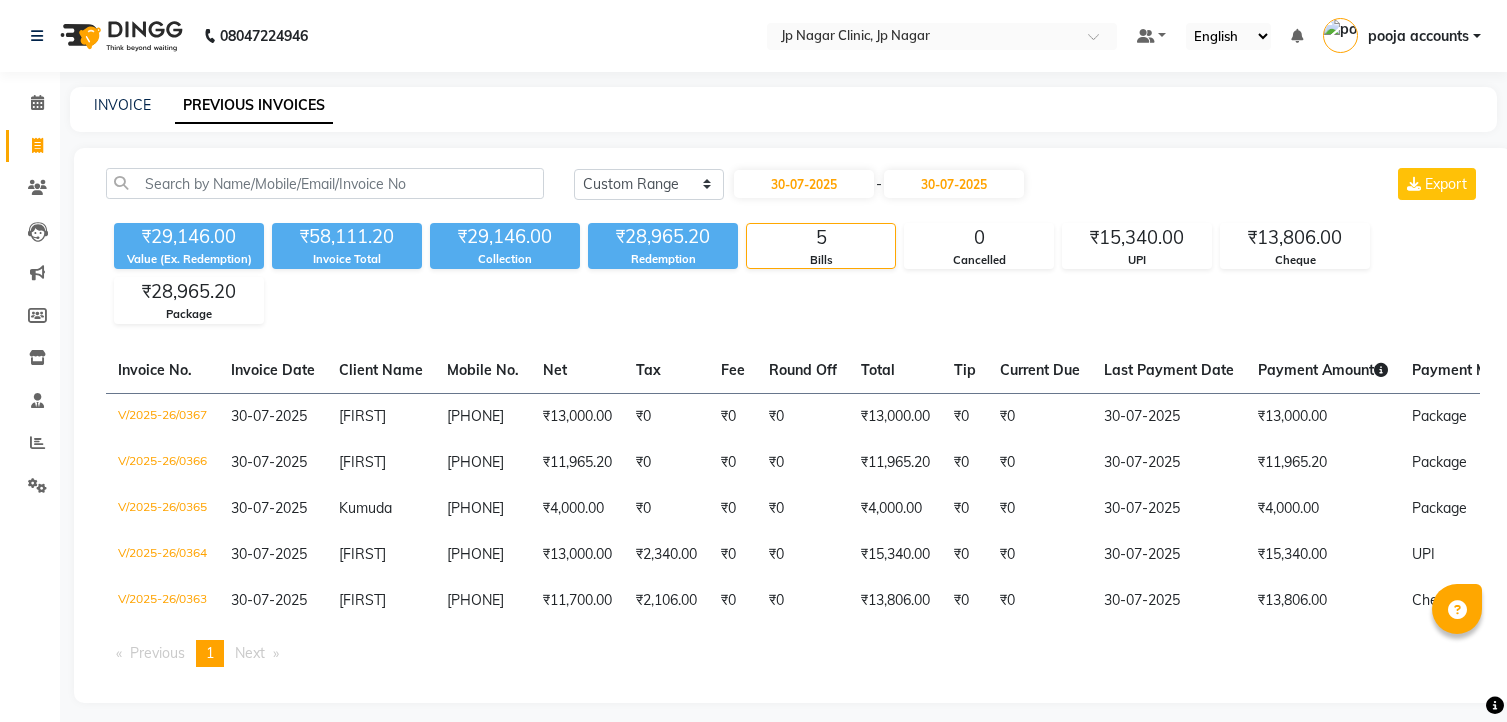 select on "range" 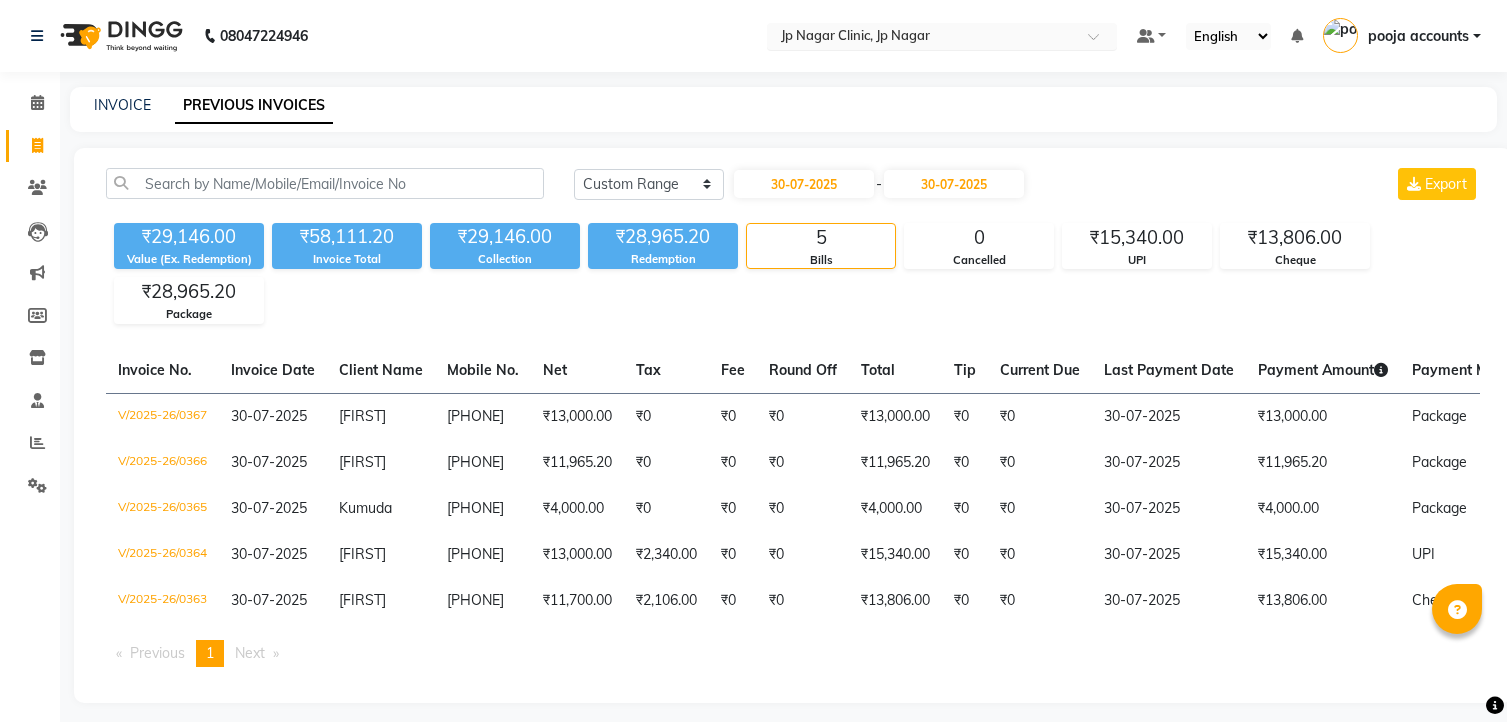 scroll, scrollTop: 0, scrollLeft: 0, axis: both 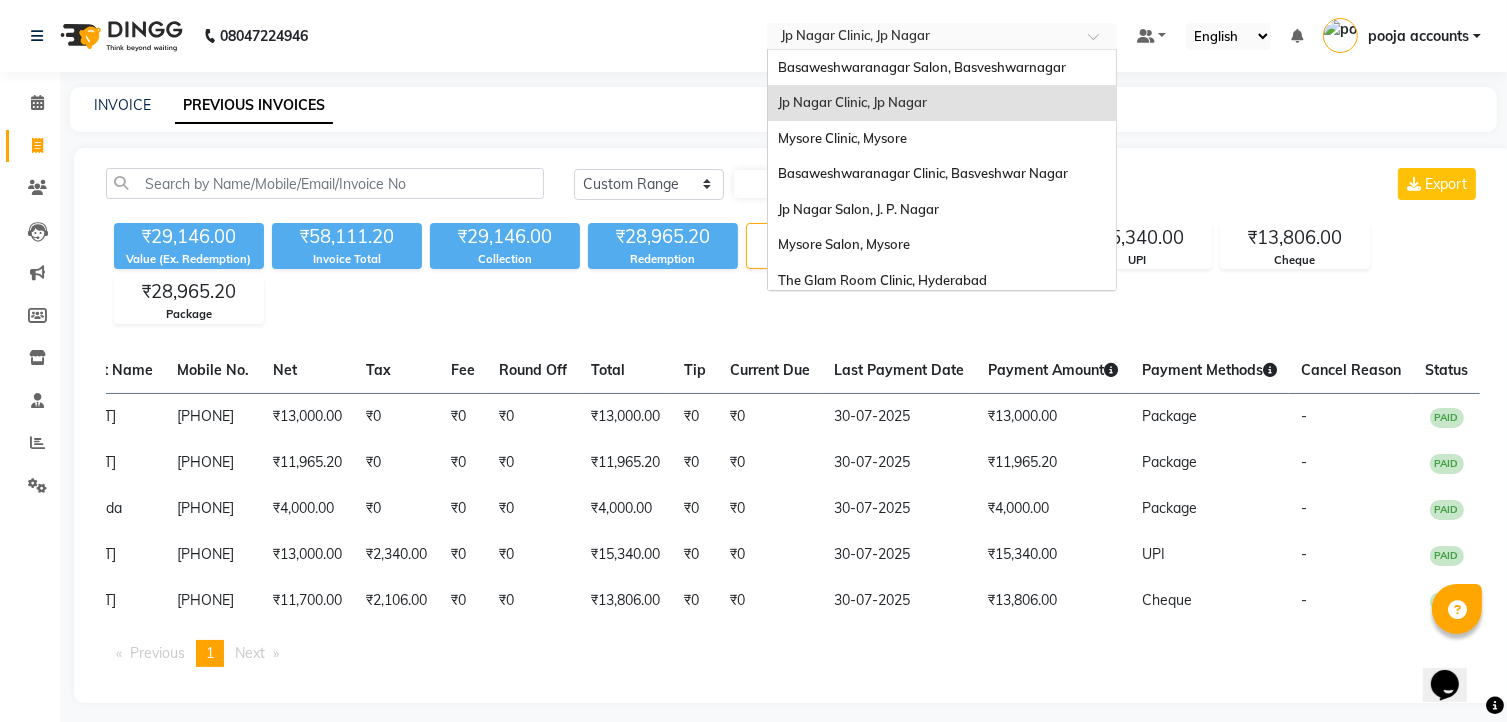 click at bounding box center (922, 38) 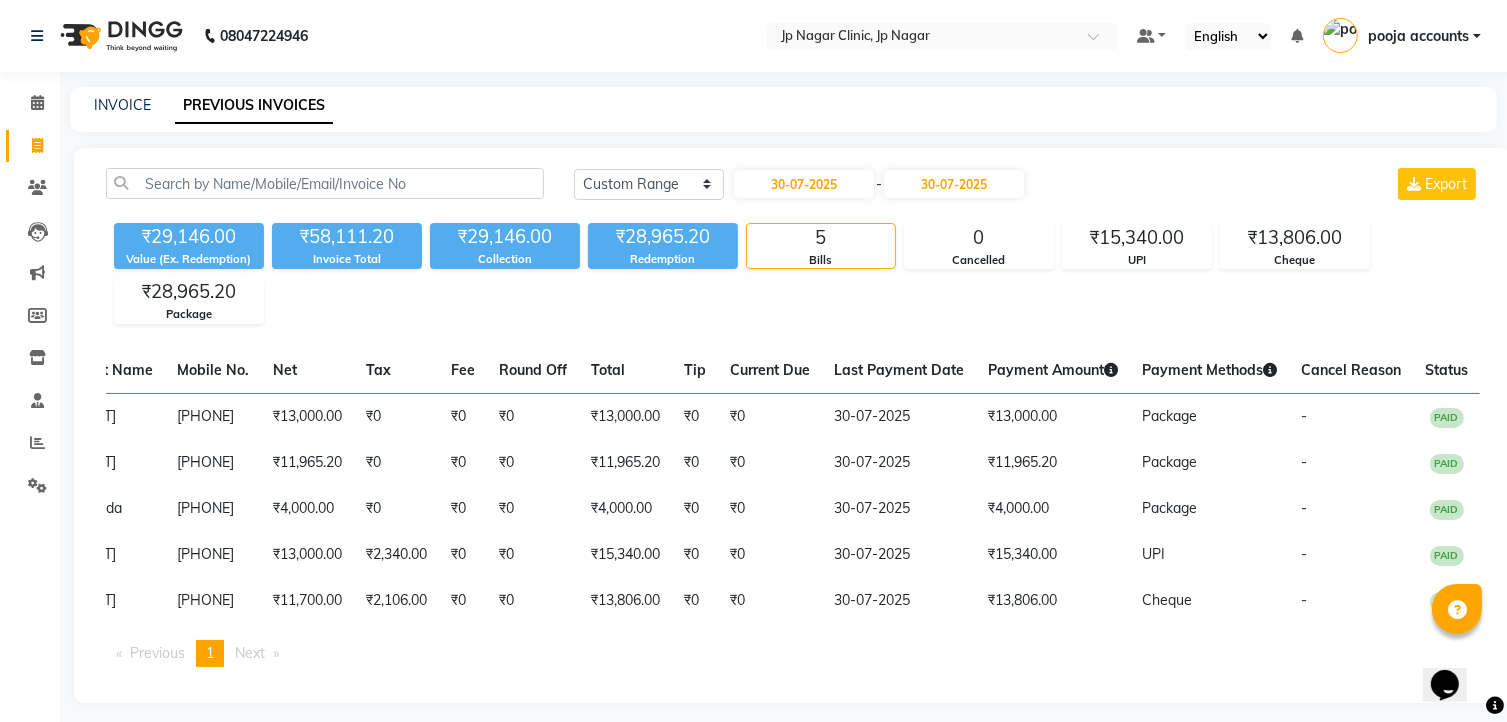 click on "Today Yesterday Custom Range [DATE] - [DATE] Export [CURRENCY] Value (Ex. Redemption) [CURRENCY] Invoice Total  [CURRENCY] Collection [CURRENCY] Redemption 5 Bills 0 Cancelled [CURRENCY] UPI [CURRENCY] Cheque [CURRENCY] Package  Invoice No.   Invoice Date   Client Name   Mobile No.   Net   Tax   Fee   Round Off   Total   Tip   Current Due   Last Payment Date   Payment Amount   Payment Methods   Cancel Reason   Status   V/2025-26/0367  [DATE] [FIRST]   [PHONE] [CURRENCY] [CURRENCY]  [CURRENCY]  [CURRENCY] [CURRENCY] [CURRENCY] [CURRENCY] [DATE] [CURRENCY]  Package - PAID  V/2025-26/0366  [DATE] [FIRST]   [PHONE] [CURRENCY] [CURRENCY]  [CURRENCY]  [CURRENCY] [CURRENCY] [CURRENCY] [CURRENCY] [DATE] [CURRENCY]  Package - PAID  V/2025-26/0365  [DATE] [FIRST]   [PHONE] [CURRENCY] [CURRENCY]  [CURRENCY]  [CURRENCY] [CURRENCY] [CURRENCY] [CURRENCY] [DATE] [CURRENCY]  Package - PAID  V/2025-26/0364  [DATE] [FIRST]   [PHONE] [CURRENCY] [CURRENCY]  [CURRENCY]  [CURRENCY] [CURRENCY] [CURRENCY] [CURRENCY] [DATE] [CURRENCY]  UPI - PAID   -" 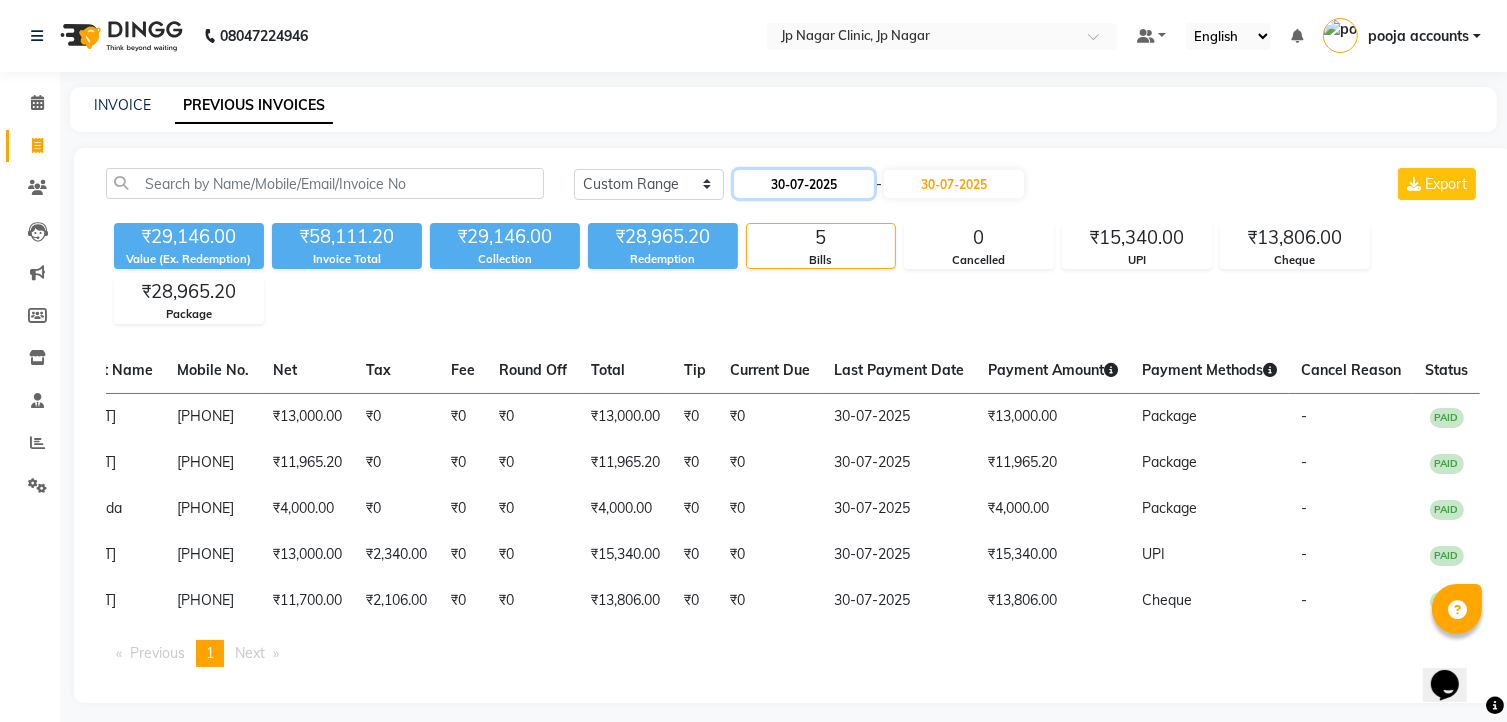 click on "30-07-2025" 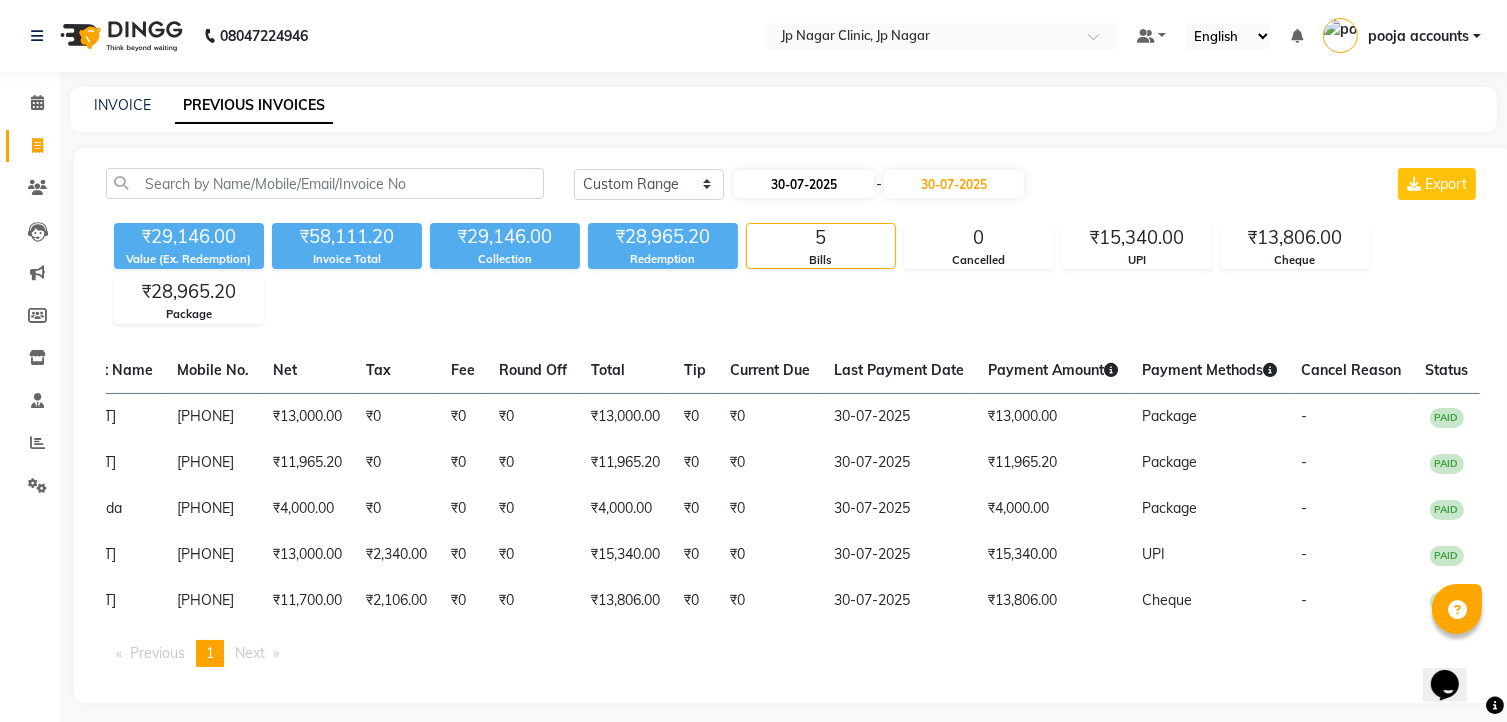 select on "7" 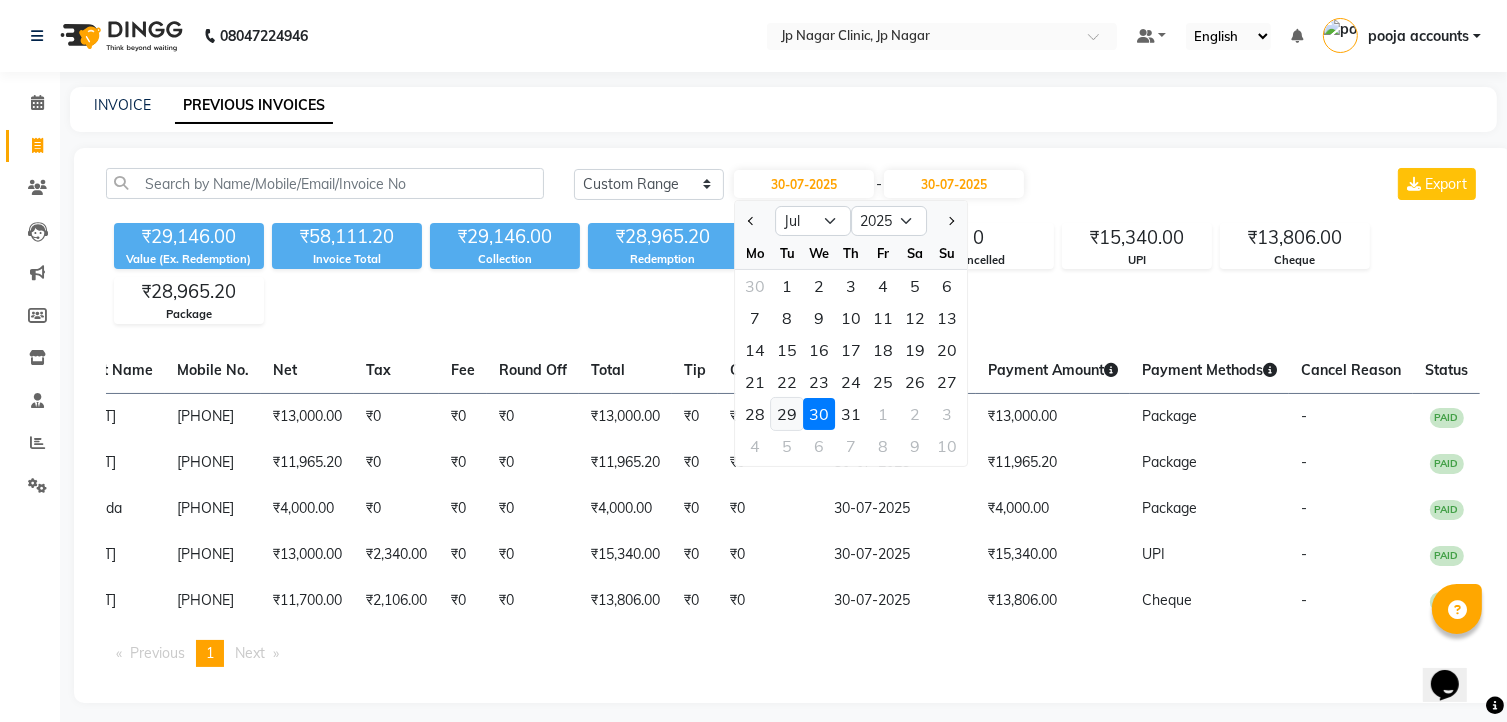 click on "29" 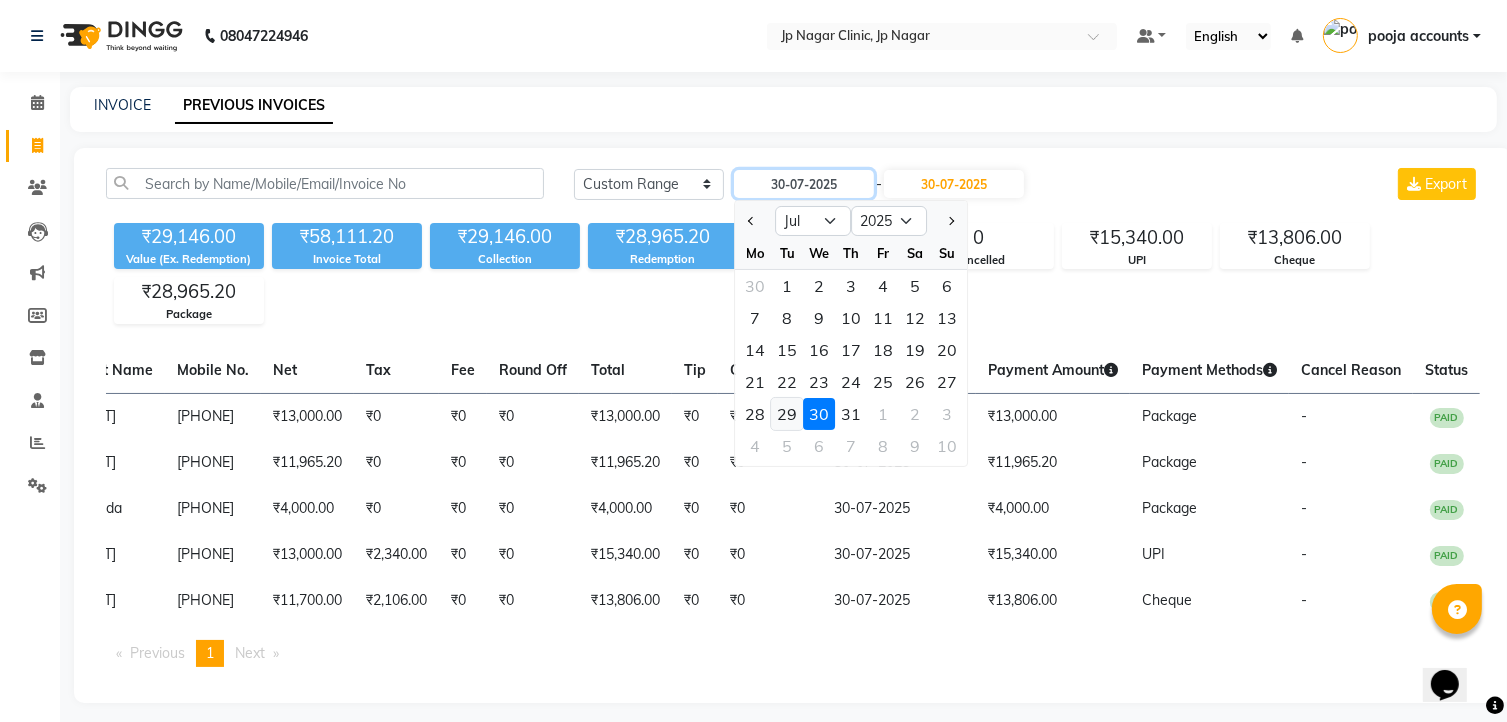 type on "29-07-2025" 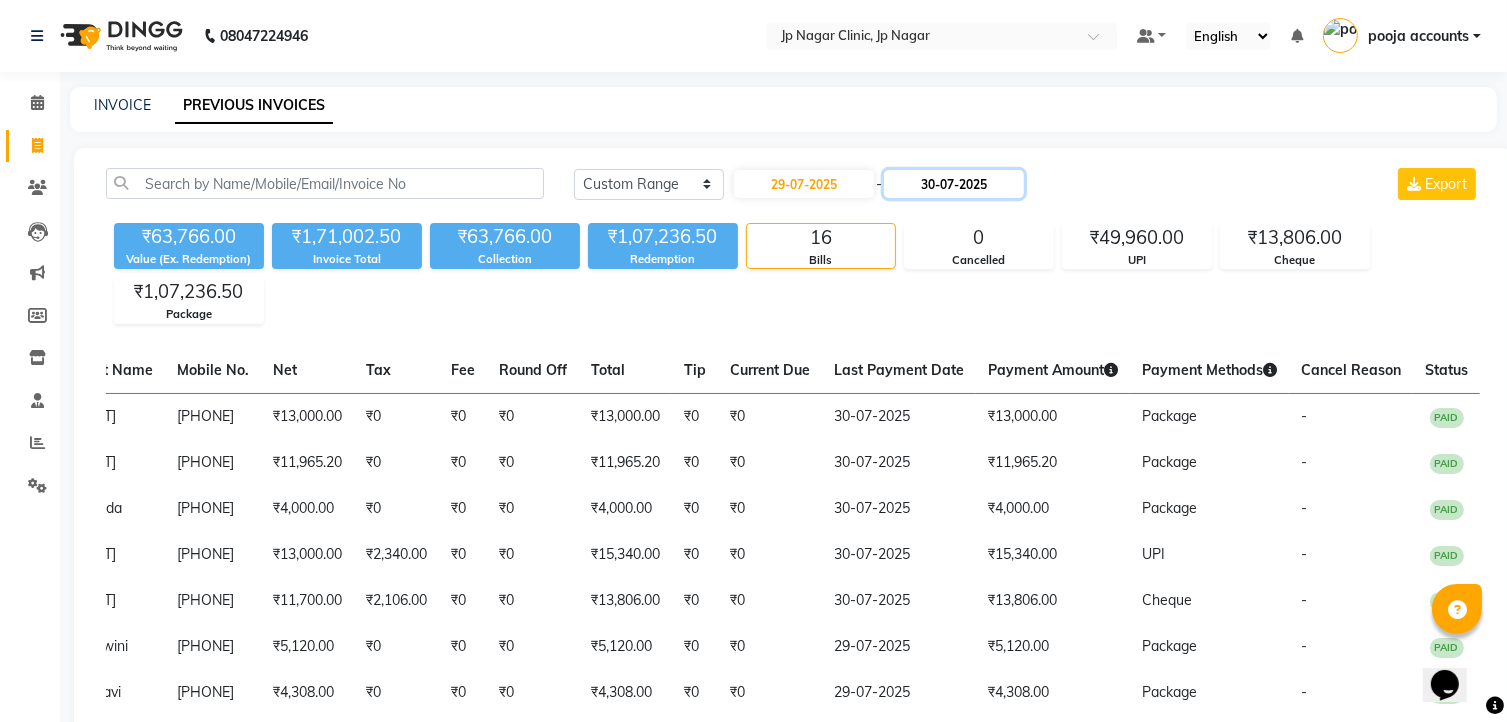click on "30-07-2025" 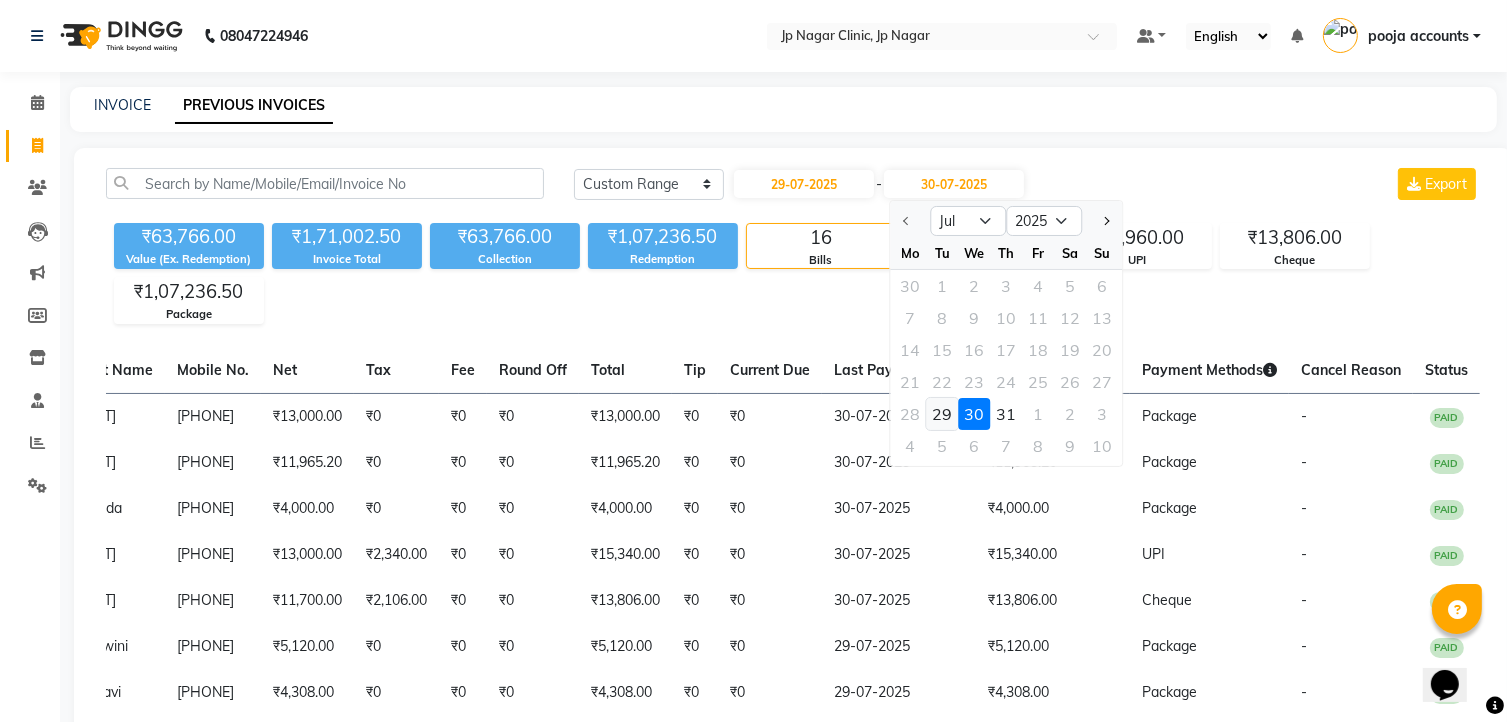click on "29" 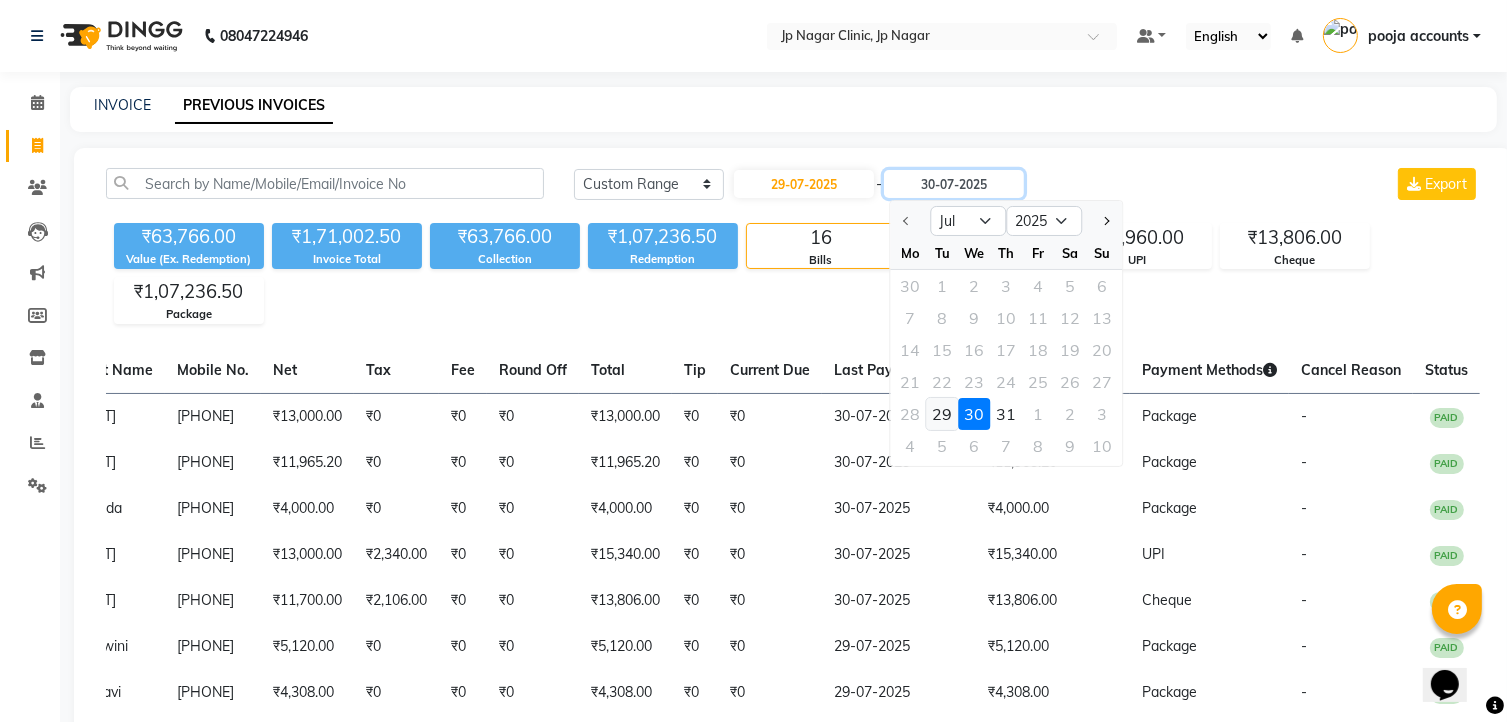 type on "29-07-2025" 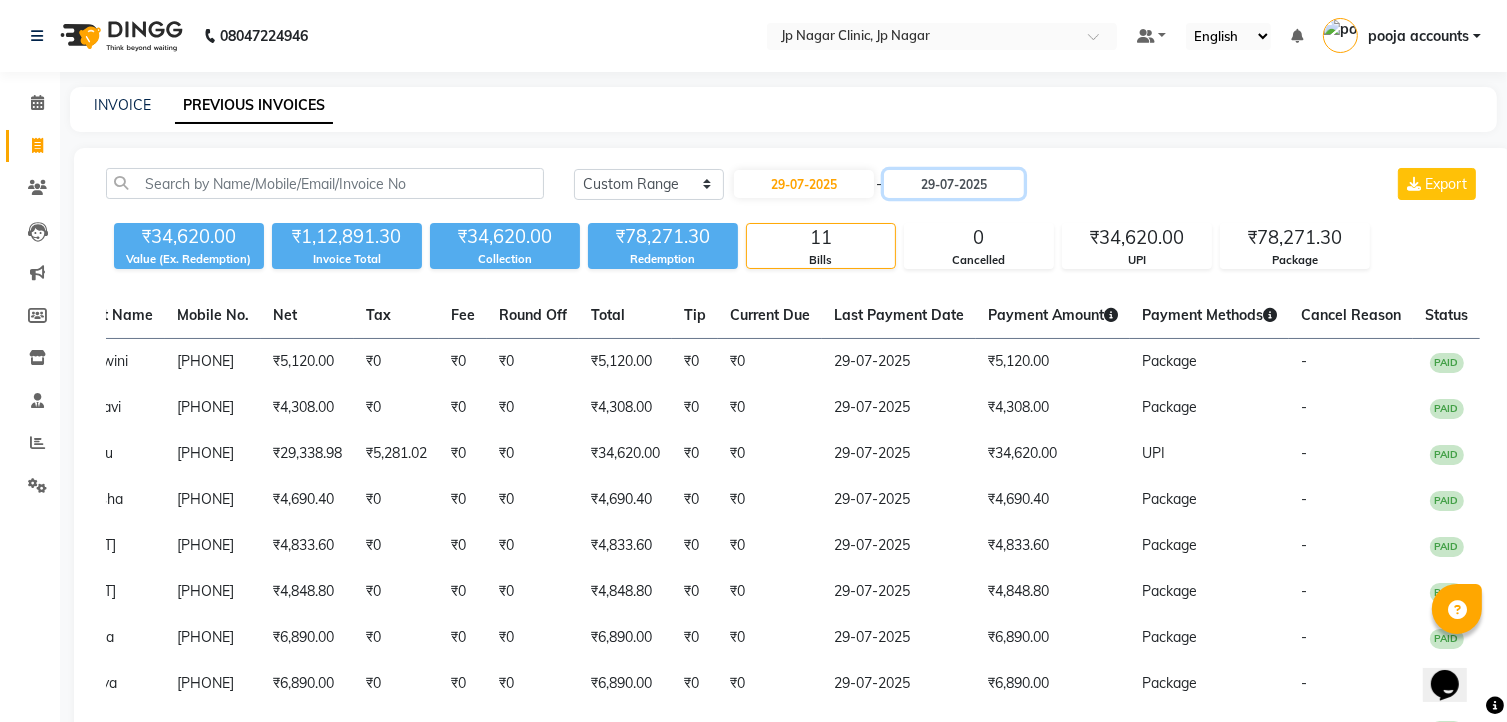 scroll, scrollTop: 0, scrollLeft: 308, axis: horizontal 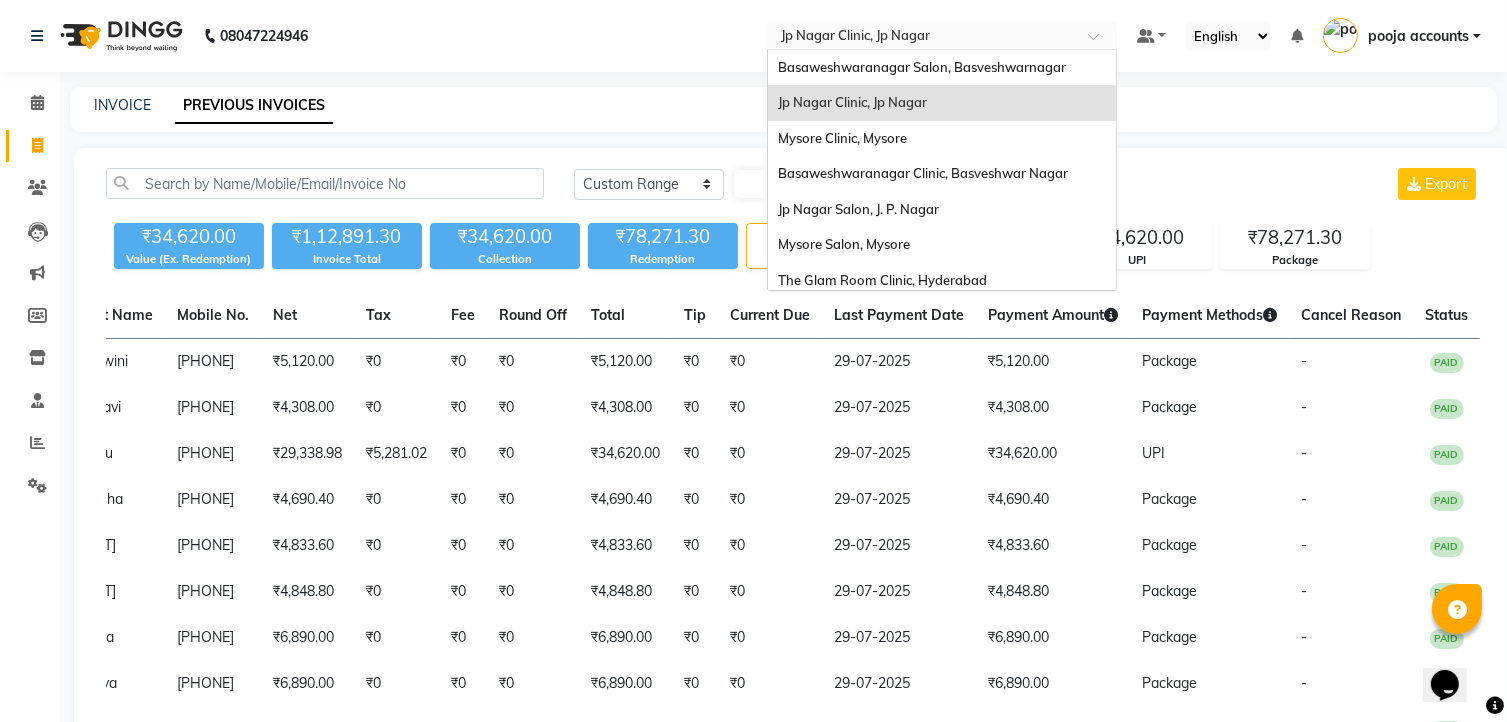 click at bounding box center [922, 38] 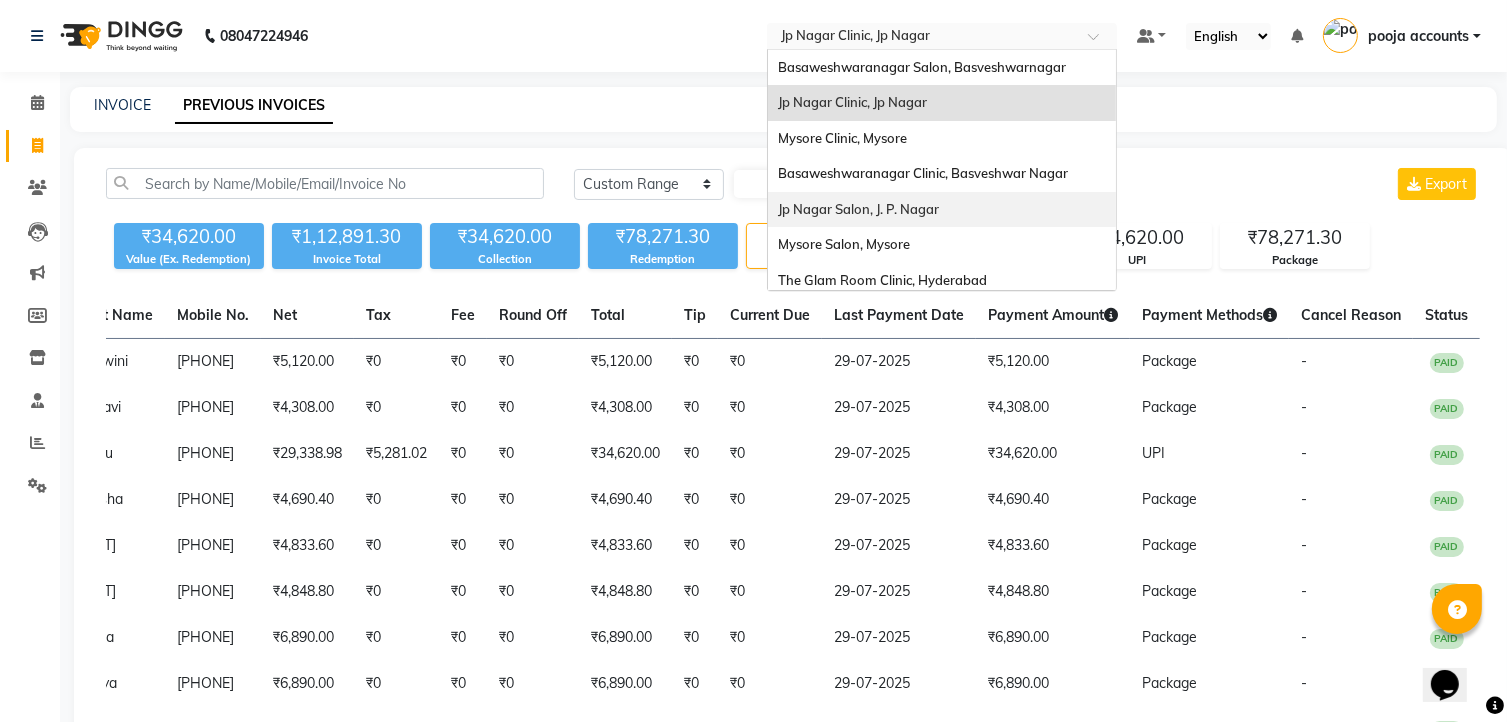 click on "Jp Nagar Salon, J. P. Nagar" at bounding box center (858, 209) 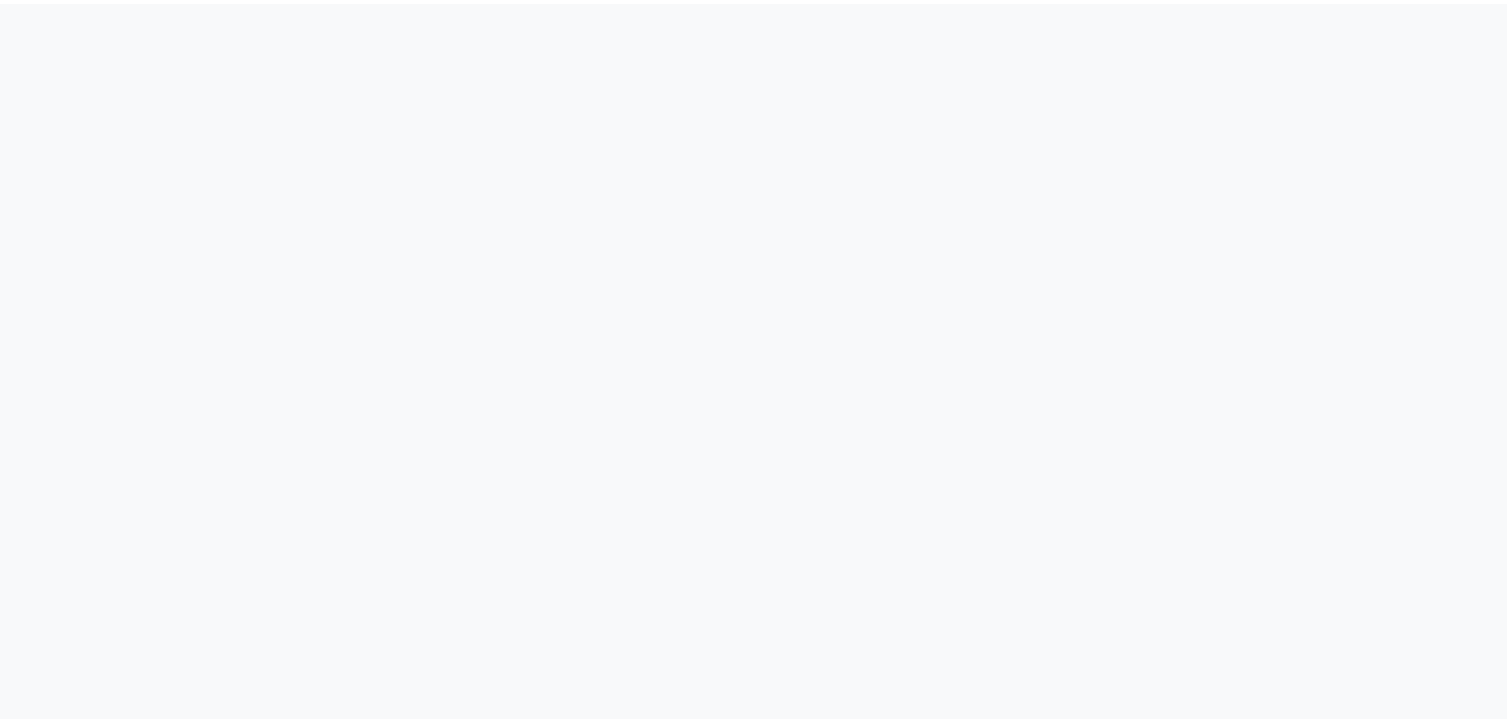 scroll, scrollTop: 0, scrollLeft: 0, axis: both 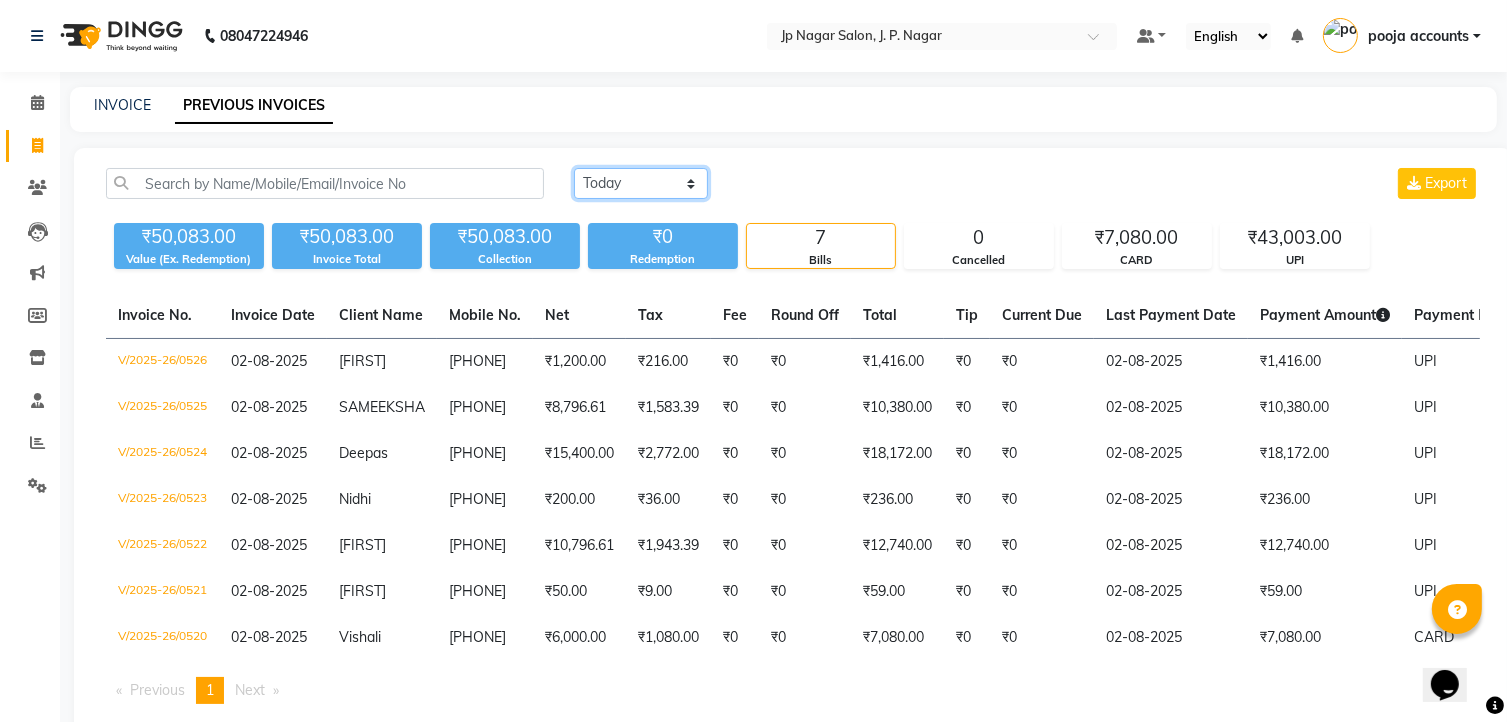 click on "Today Yesterday Custom Range" 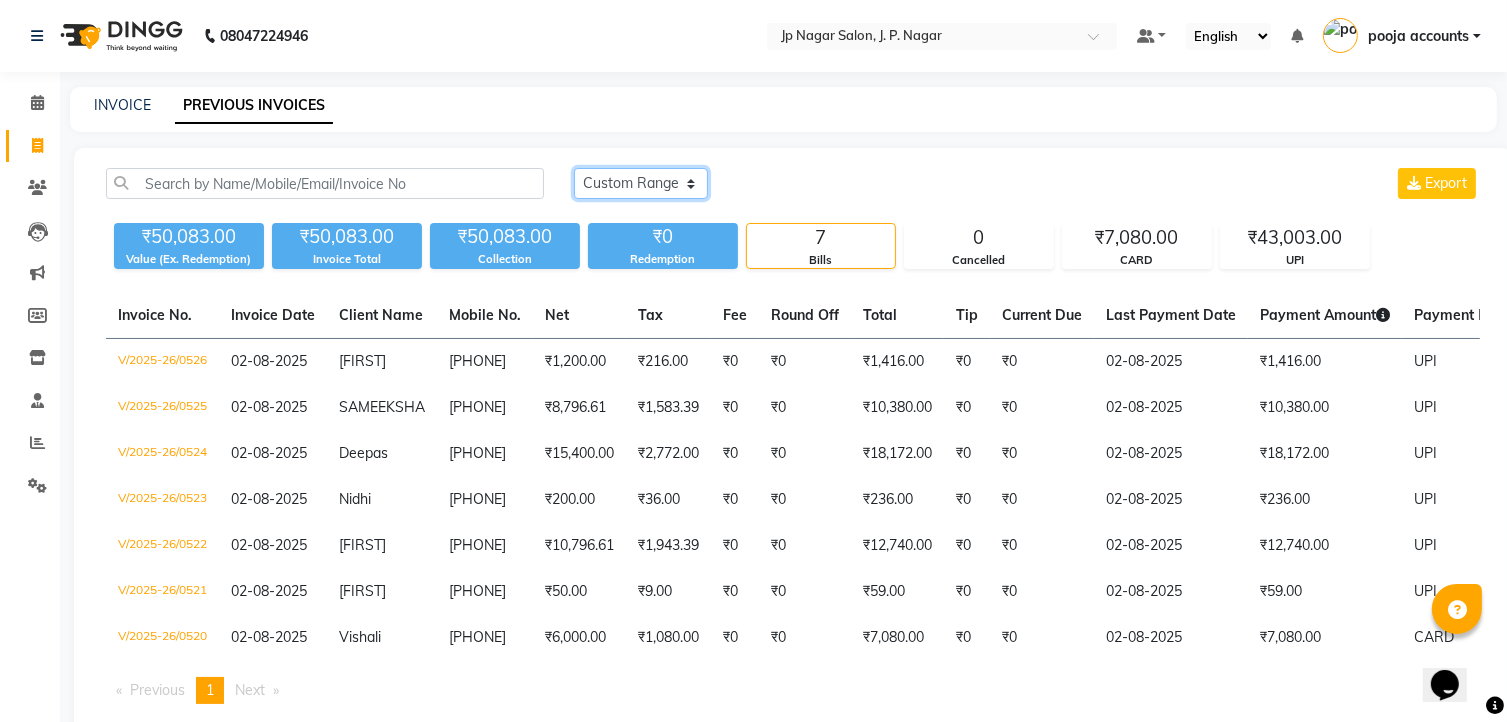 click on "Today Yesterday Custom Range" 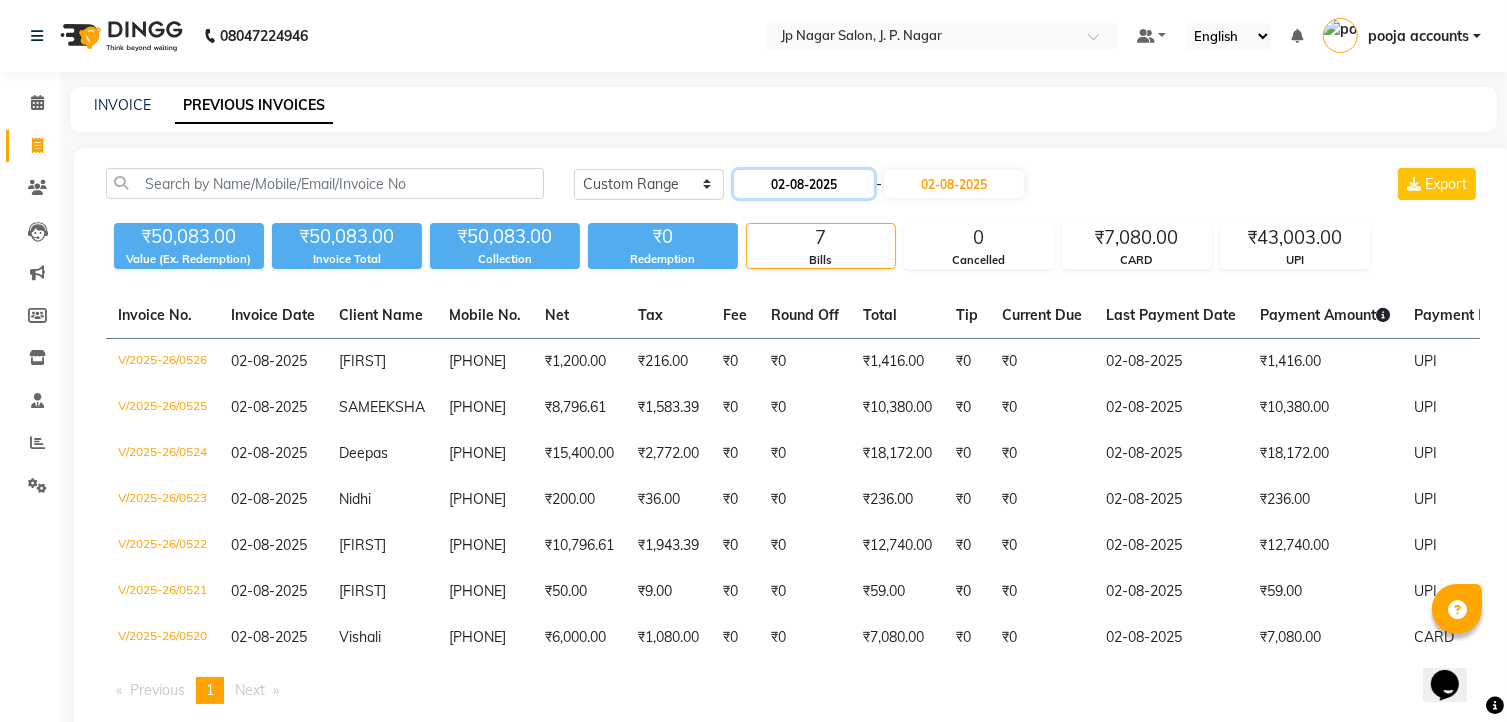 click on "02-08-2025" 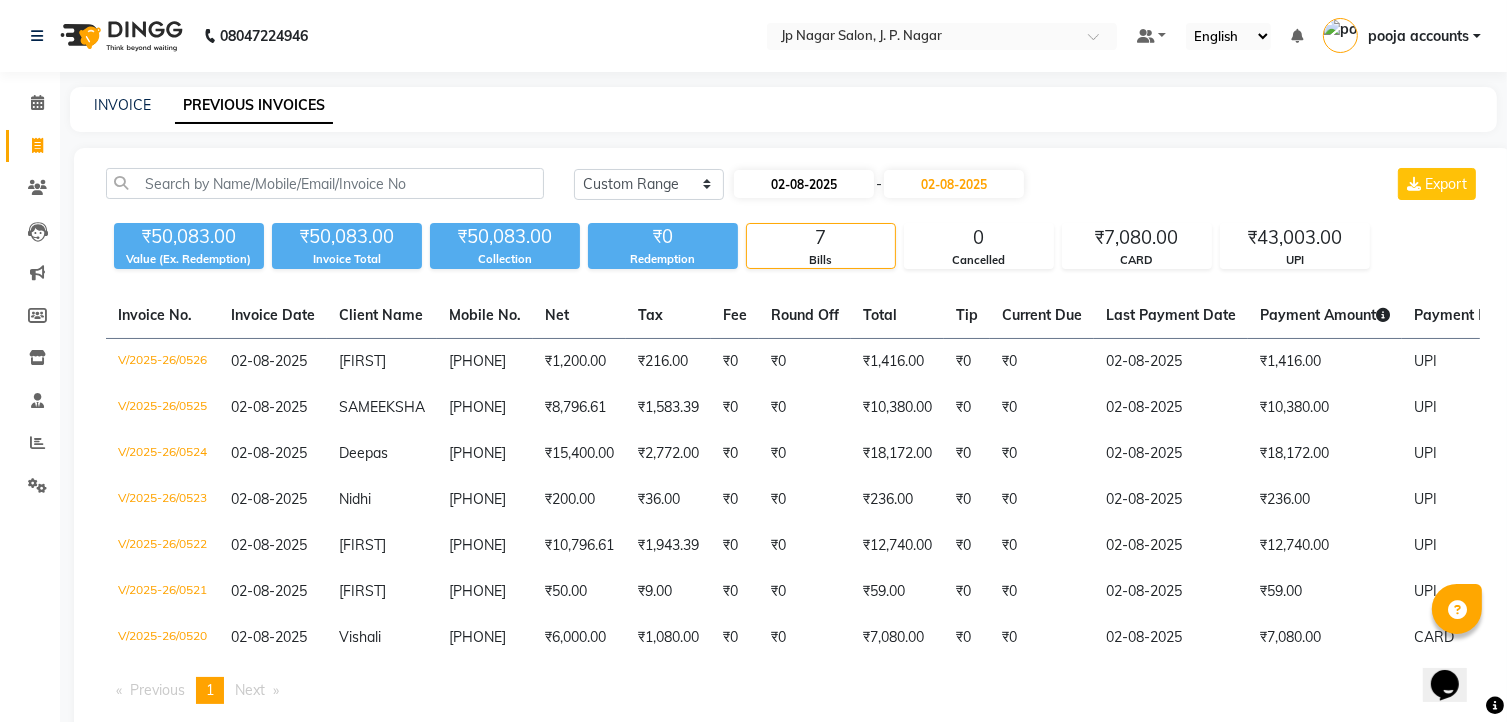 select on "8" 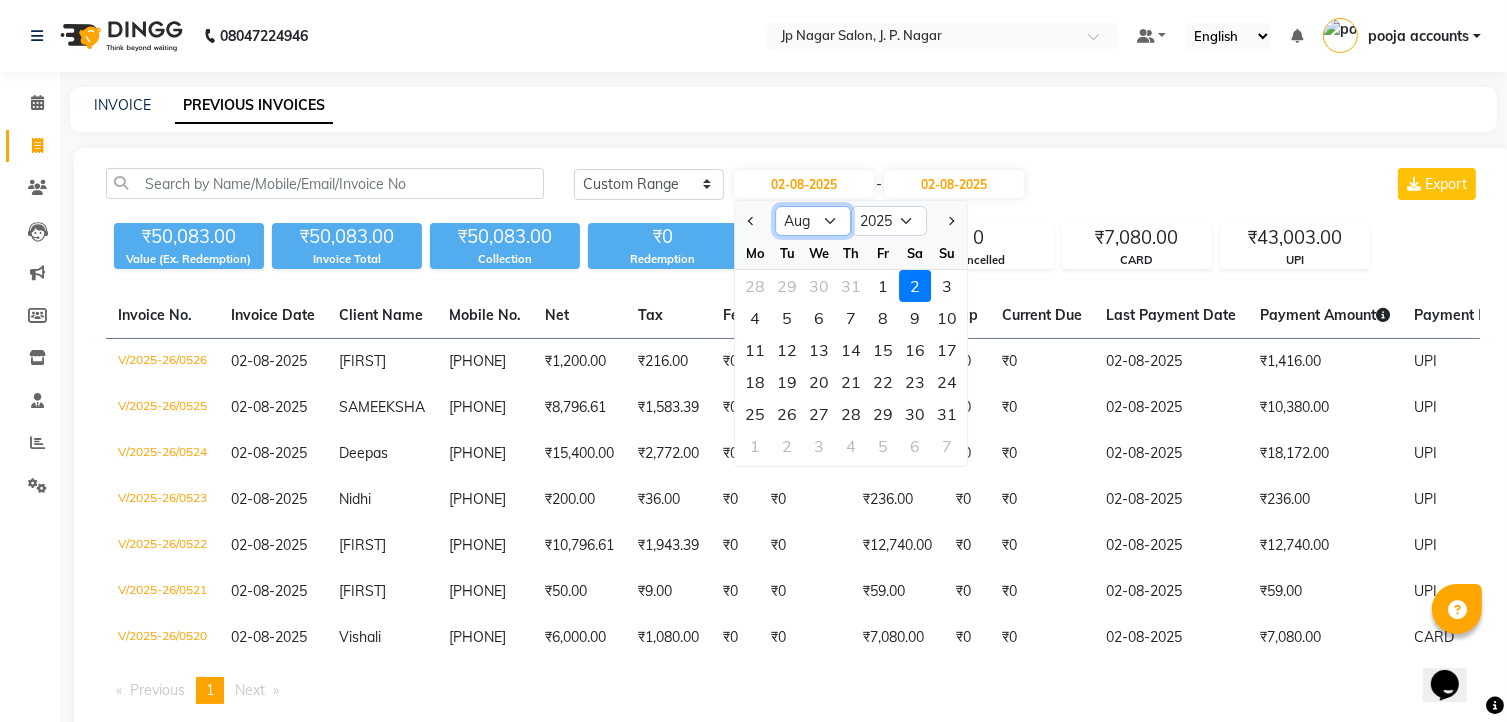 click on "Jan Feb Mar Apr May Jun Jul Aug Sep Oct Nov Dec" 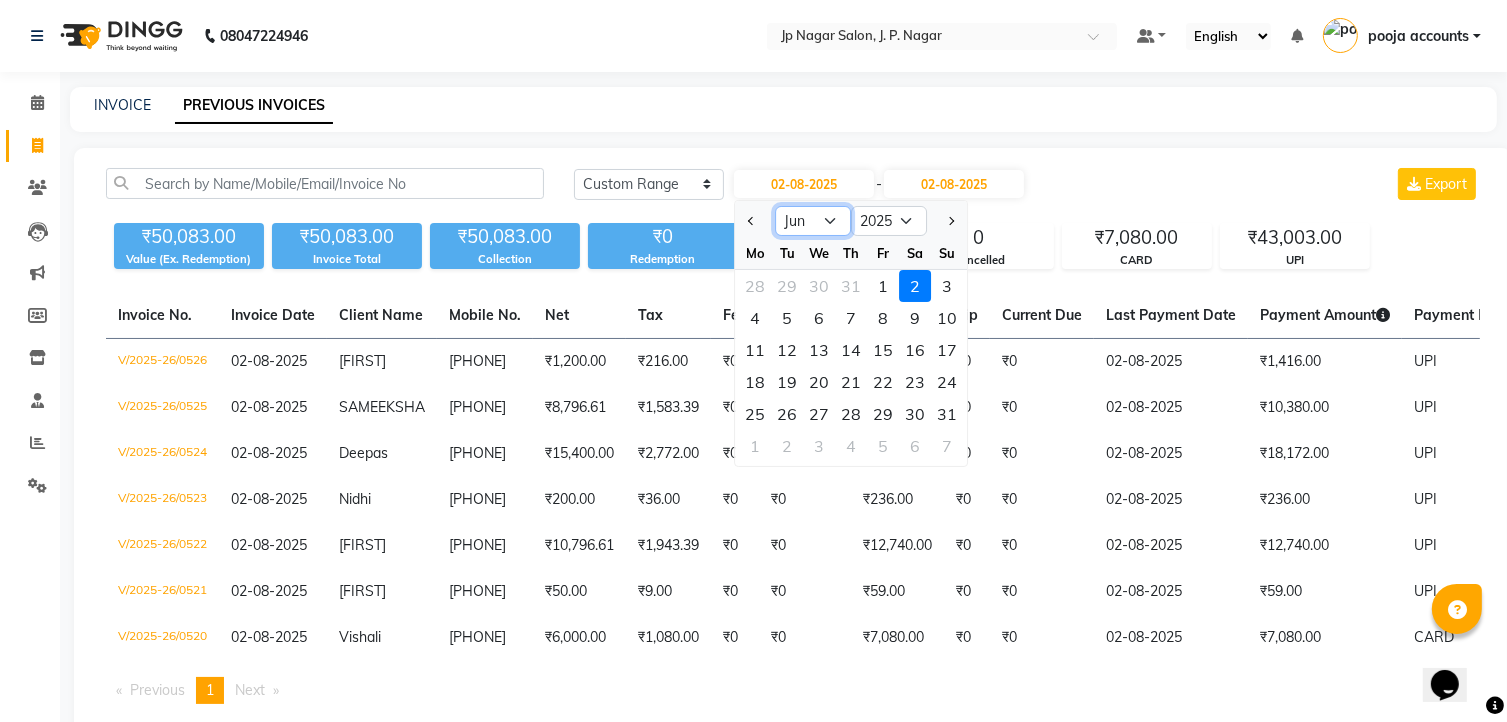 click on "Jan Feb Mar Apr May Jun Jul Aug Sep Oct Nov Dec" 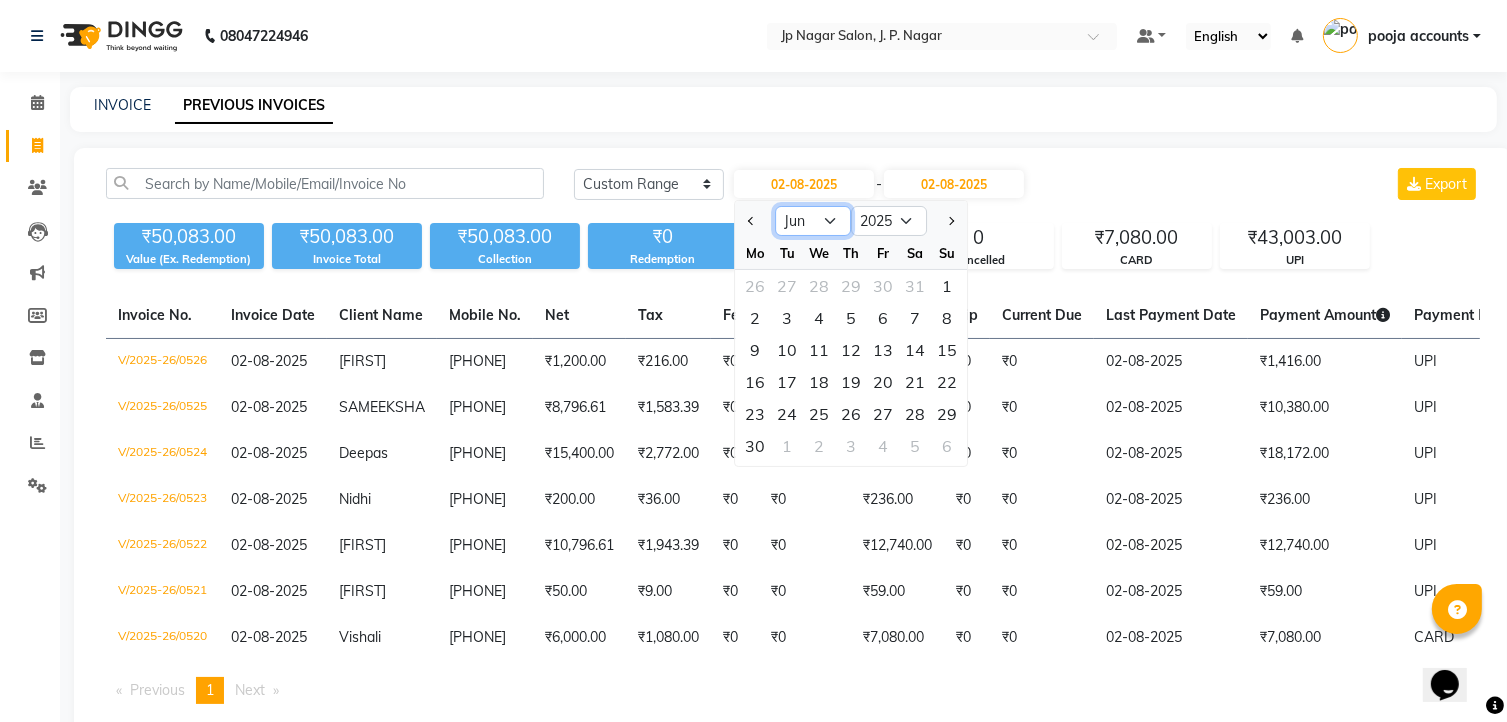 click on "Jan Feb Mar Apr May Jun Jul Aug Sep Oct Nov Dec" 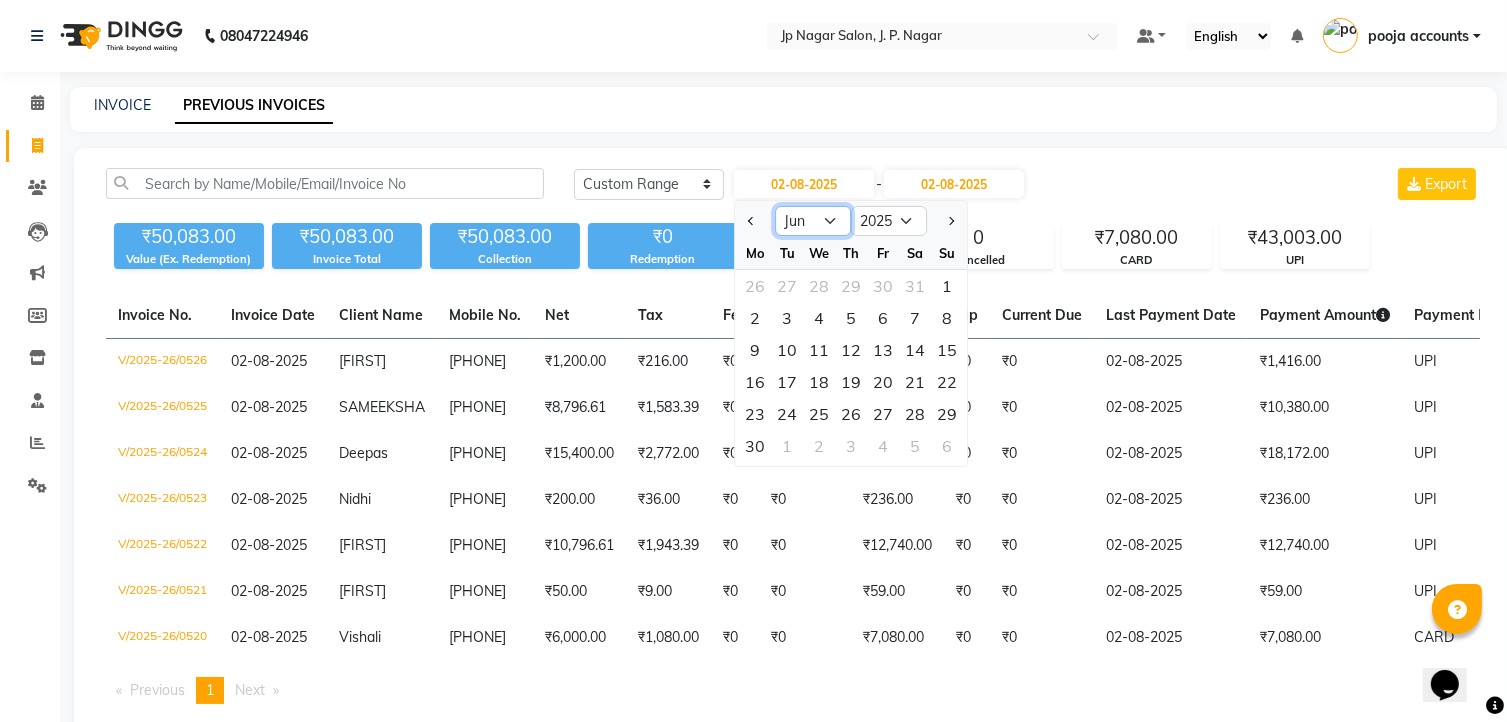 select on "7" 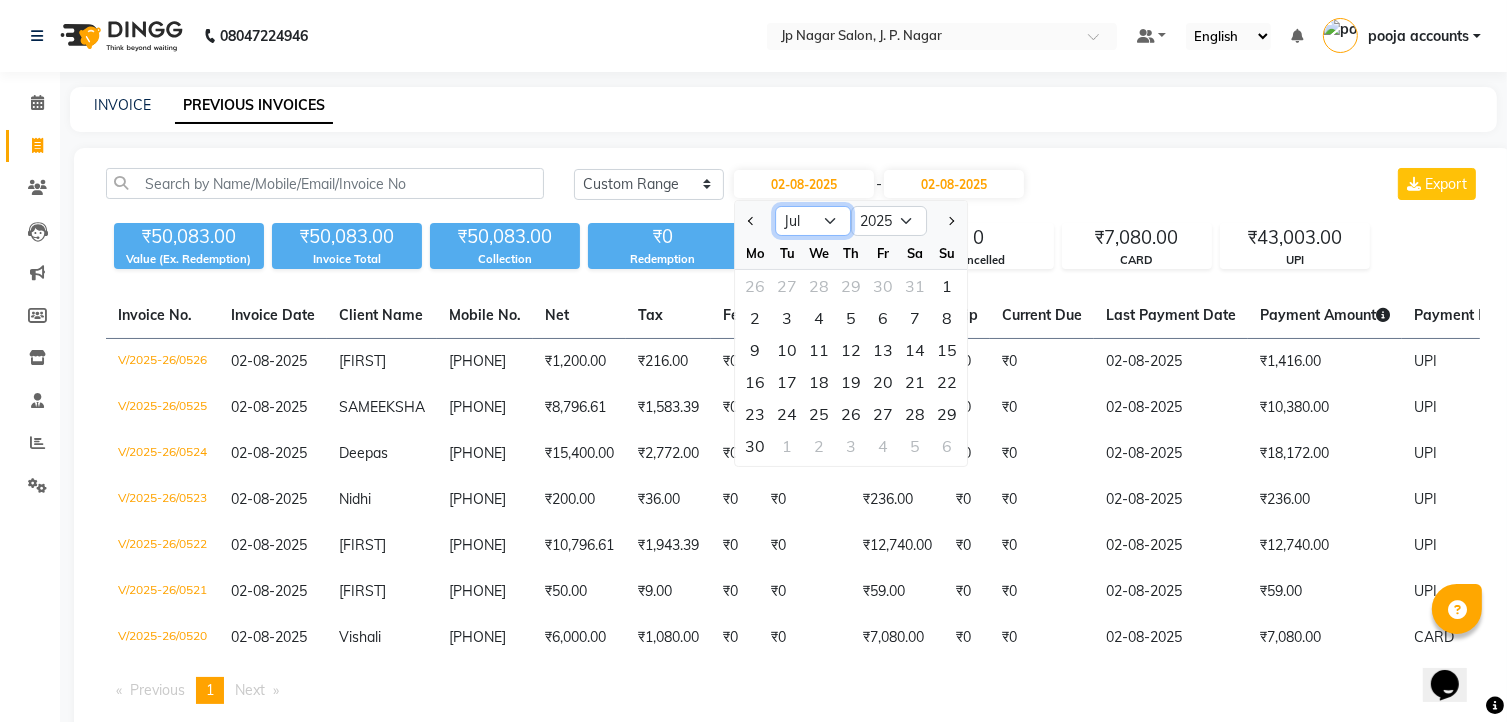 click on "Jan Feb Mar Apr May Jun Jul Aug Sep Oct Nov Dec" 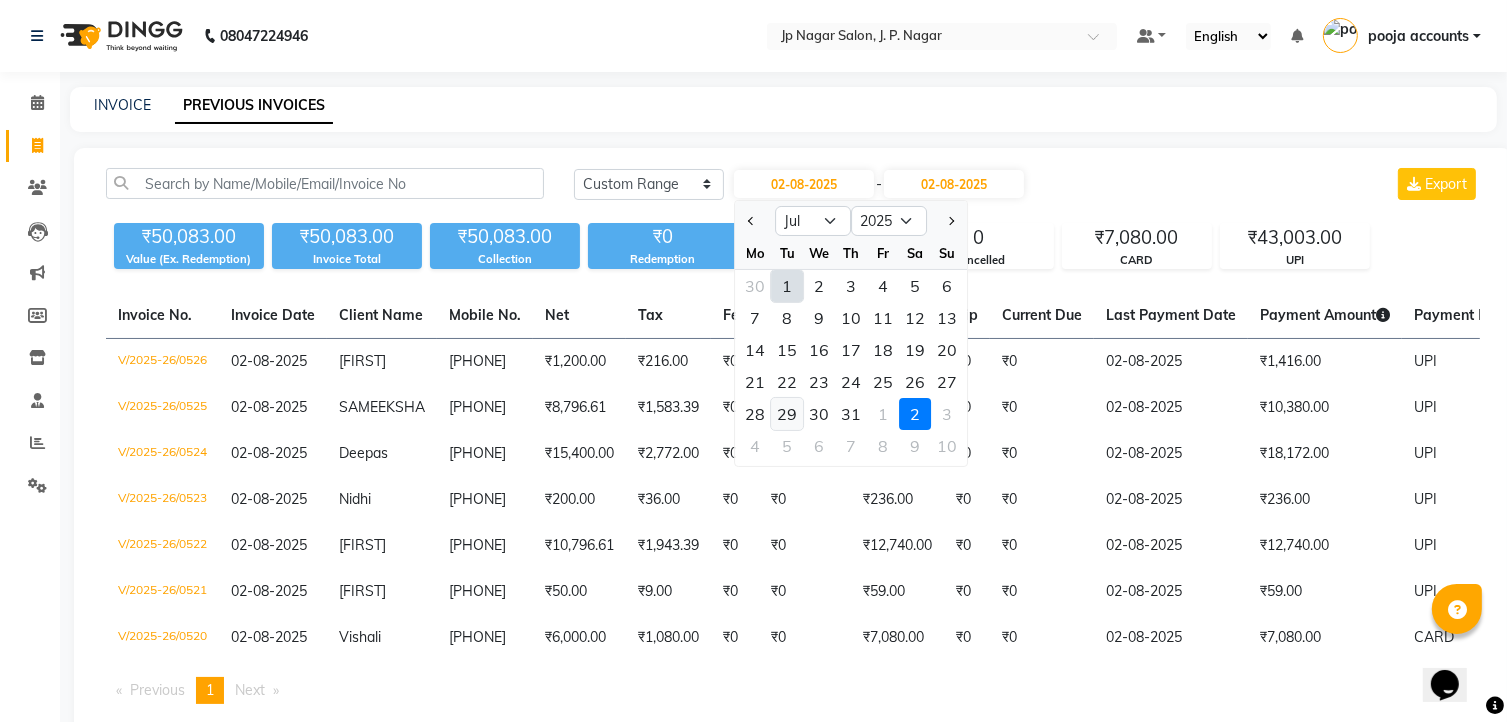 click on "29" 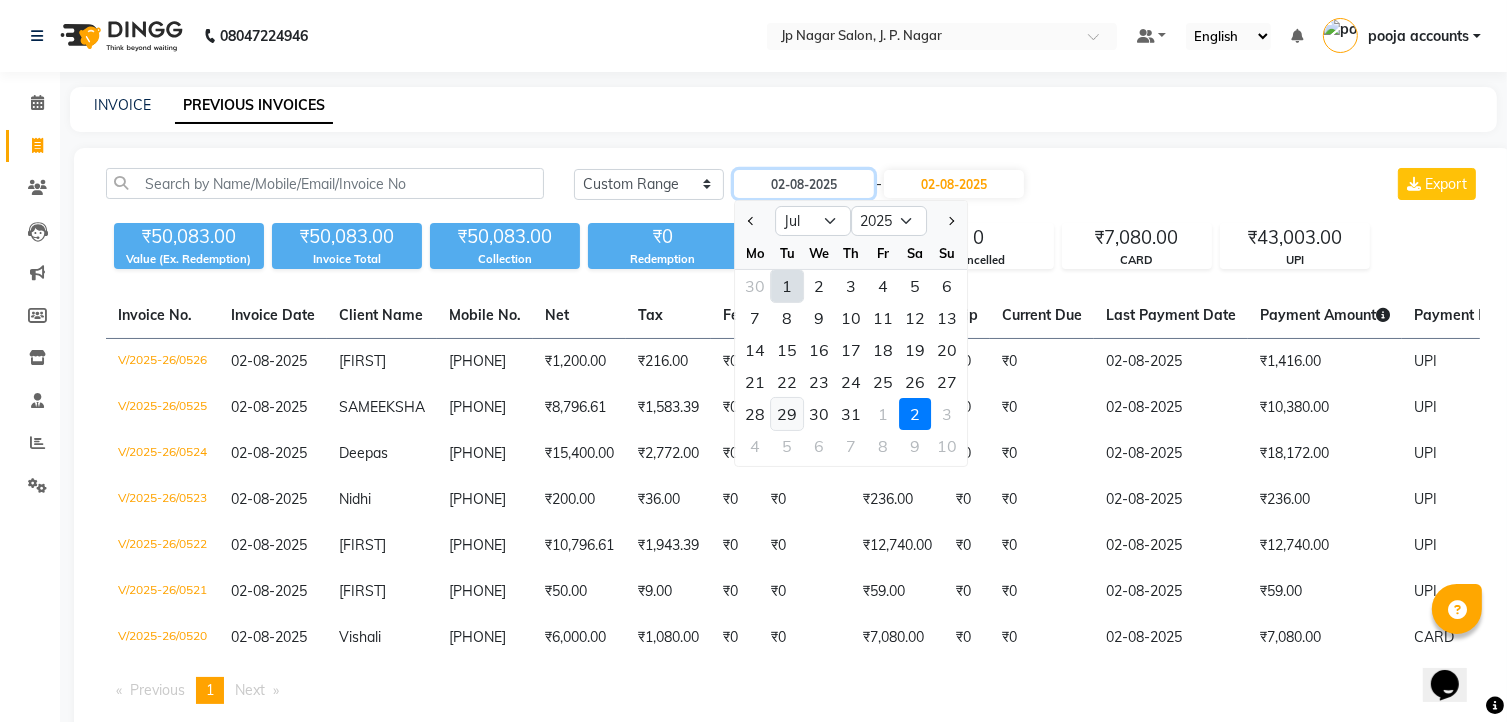 type on "29-07-2025" 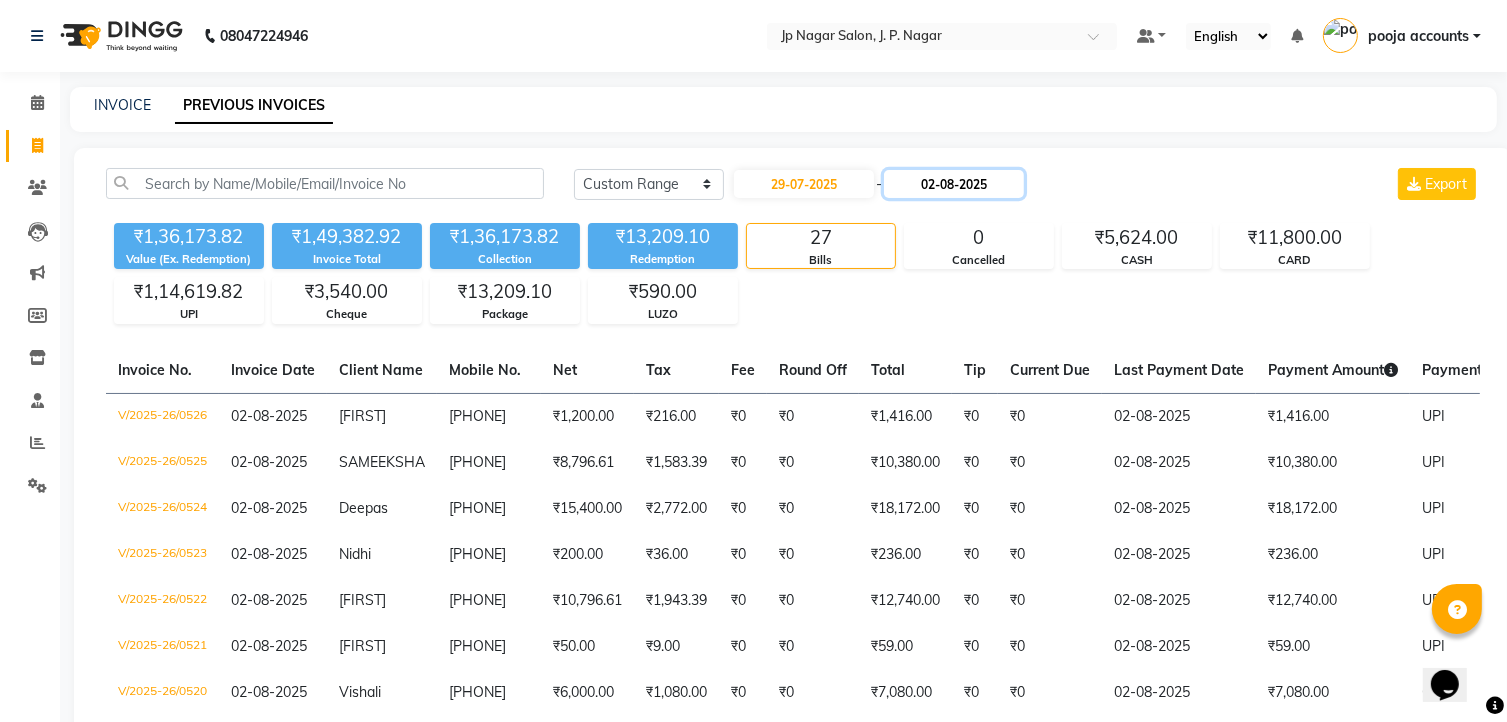 click on "02-08-2025" 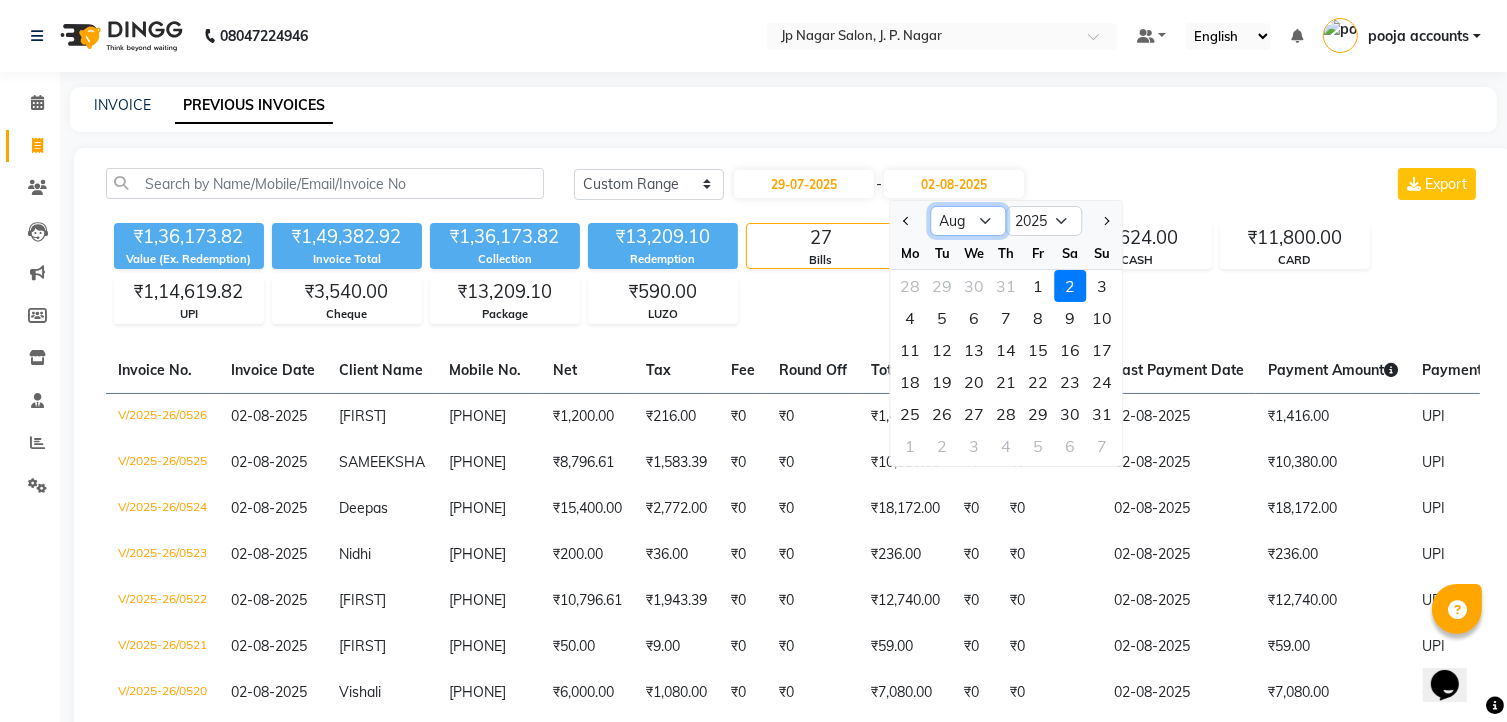 click on "Jul Aug Sep Oct Nov Dec" 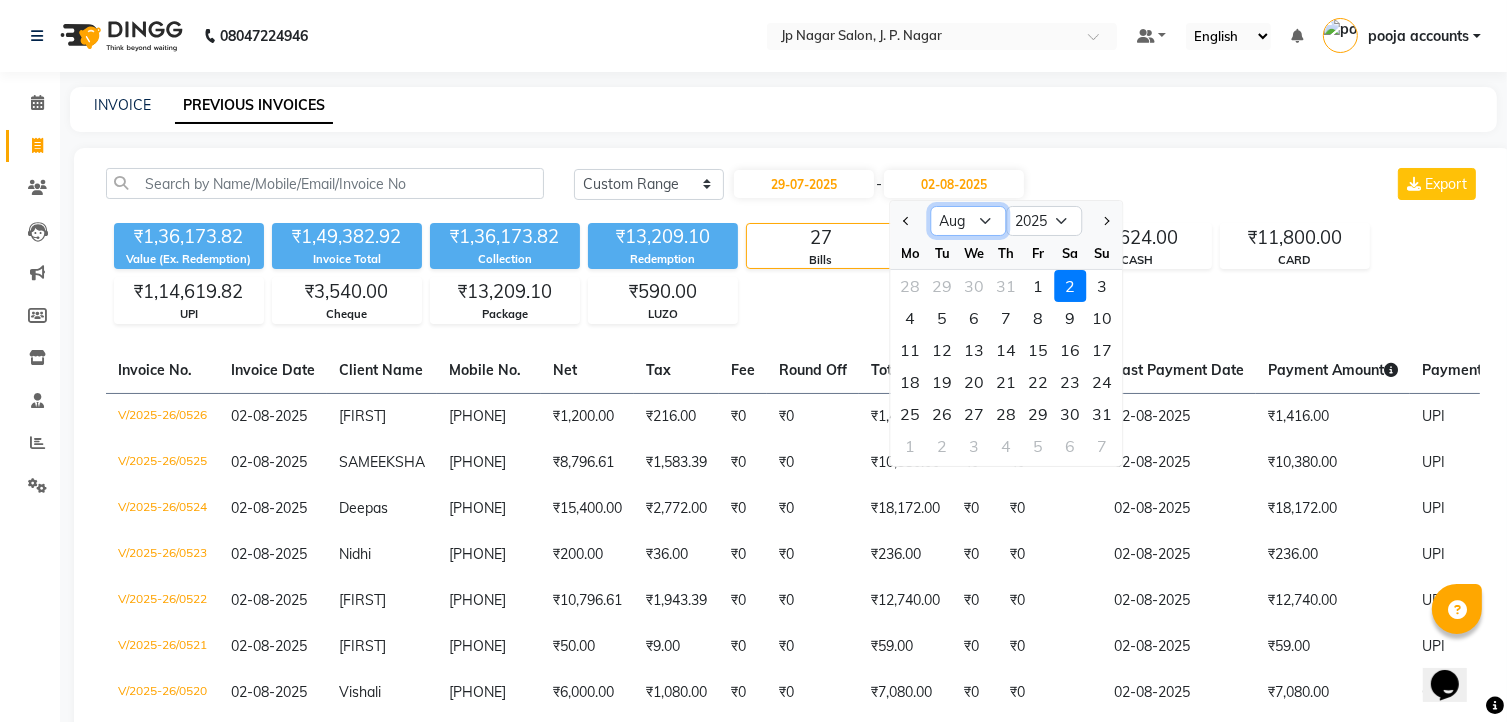 select on "7" 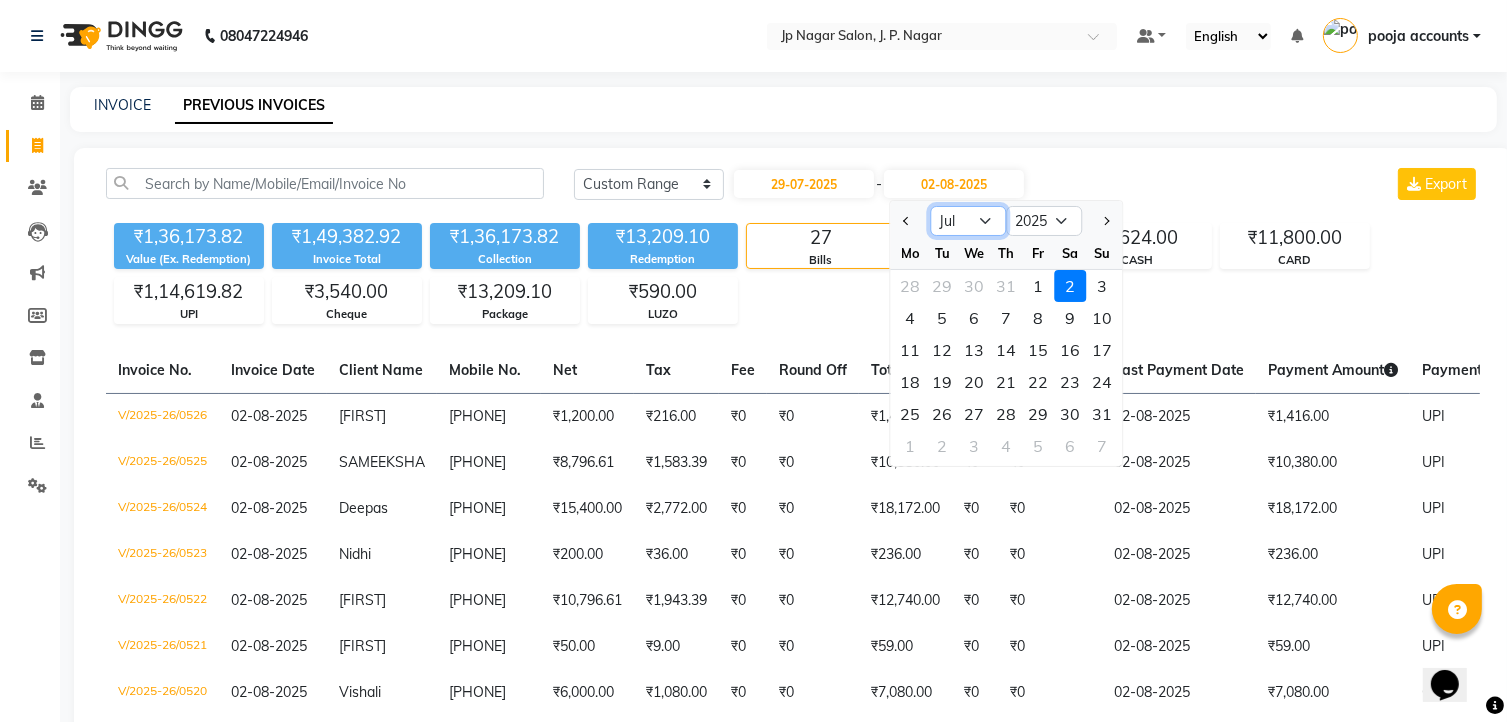 click on "Jul Aug Sep Oct Nov Dec" 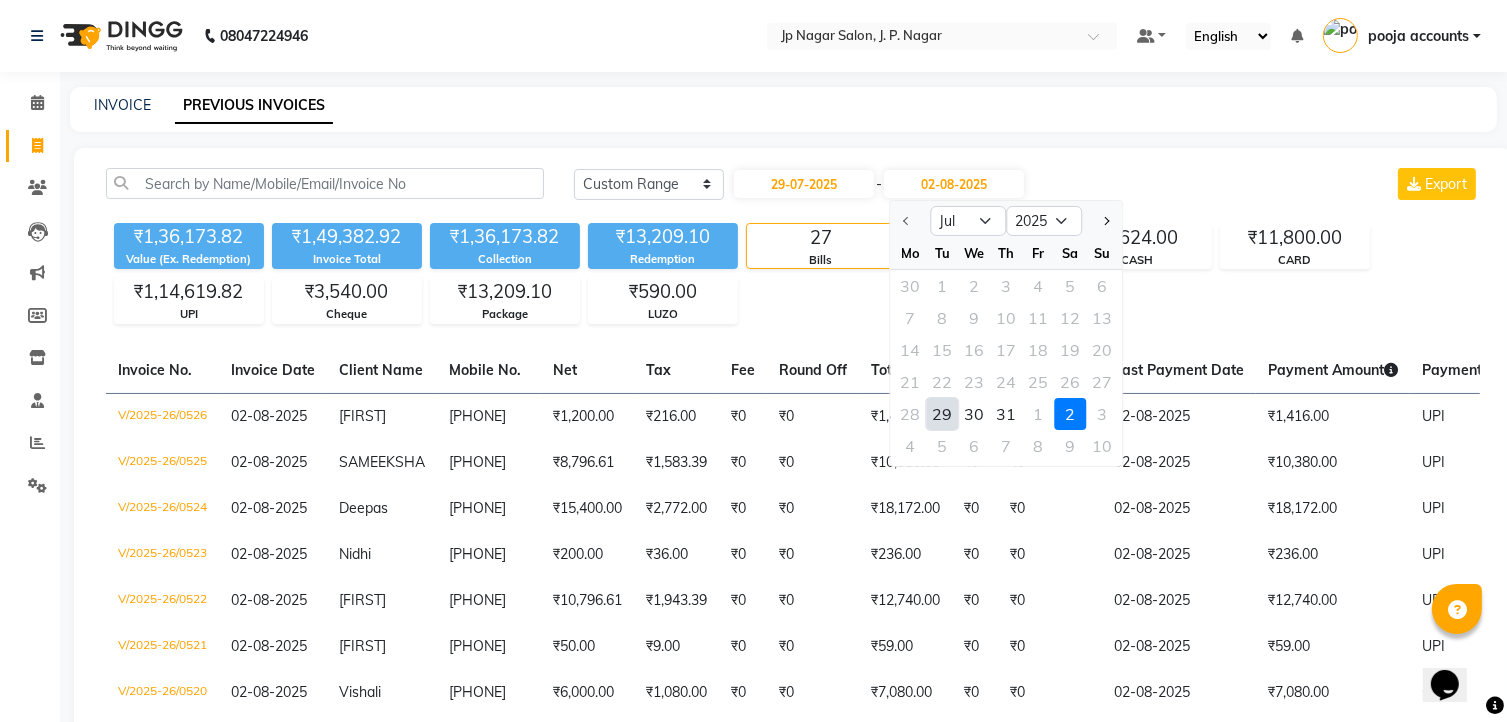 click on "29" 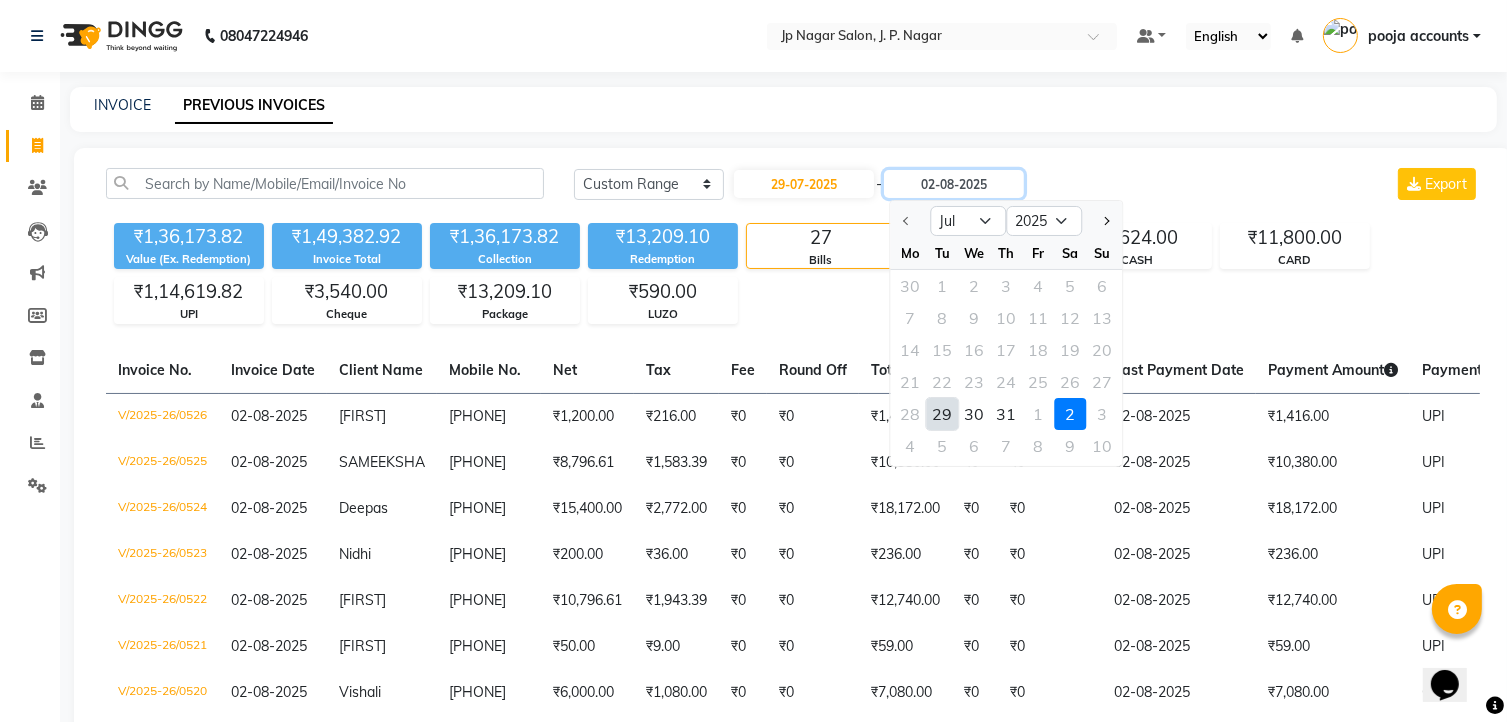 type on "29-07-2025" 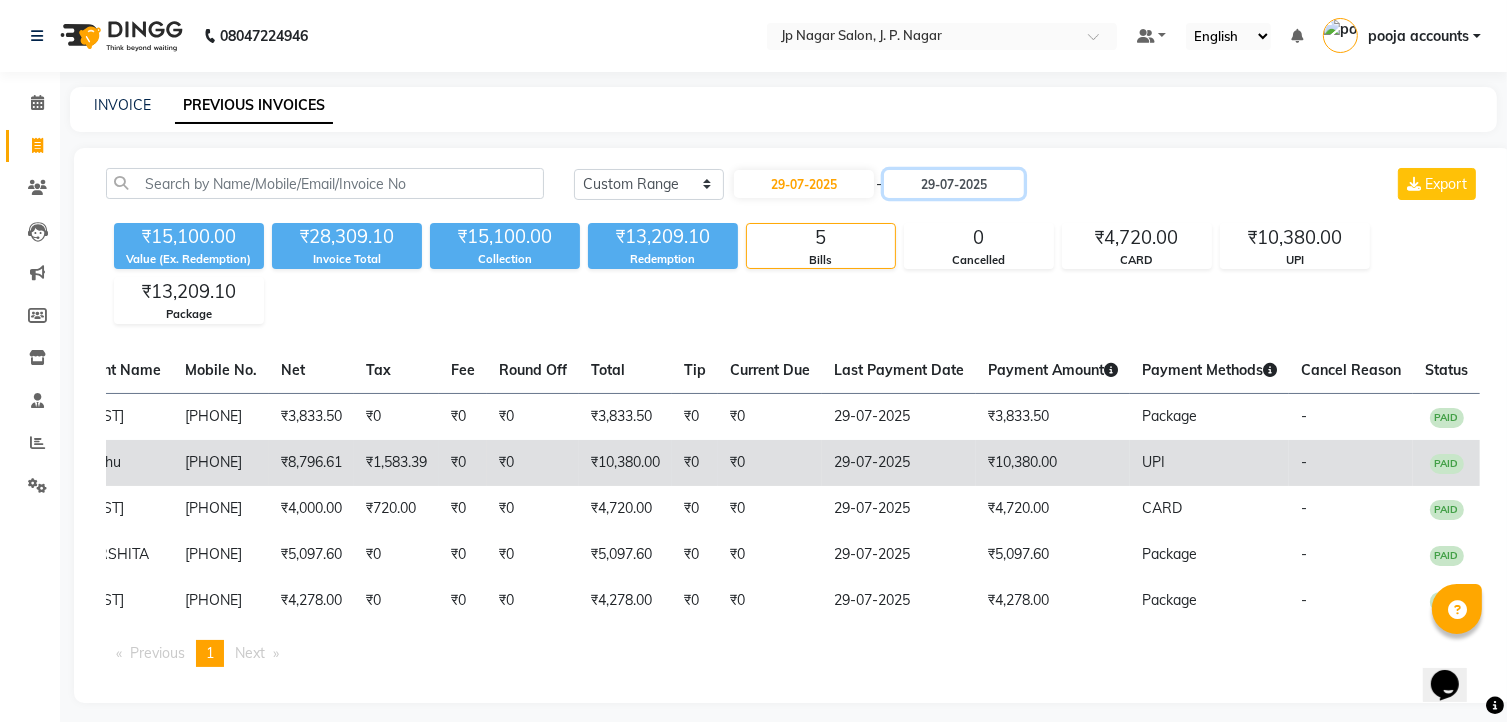 scroll, scrollTop: 0, scrollLeft: 0, axis: both 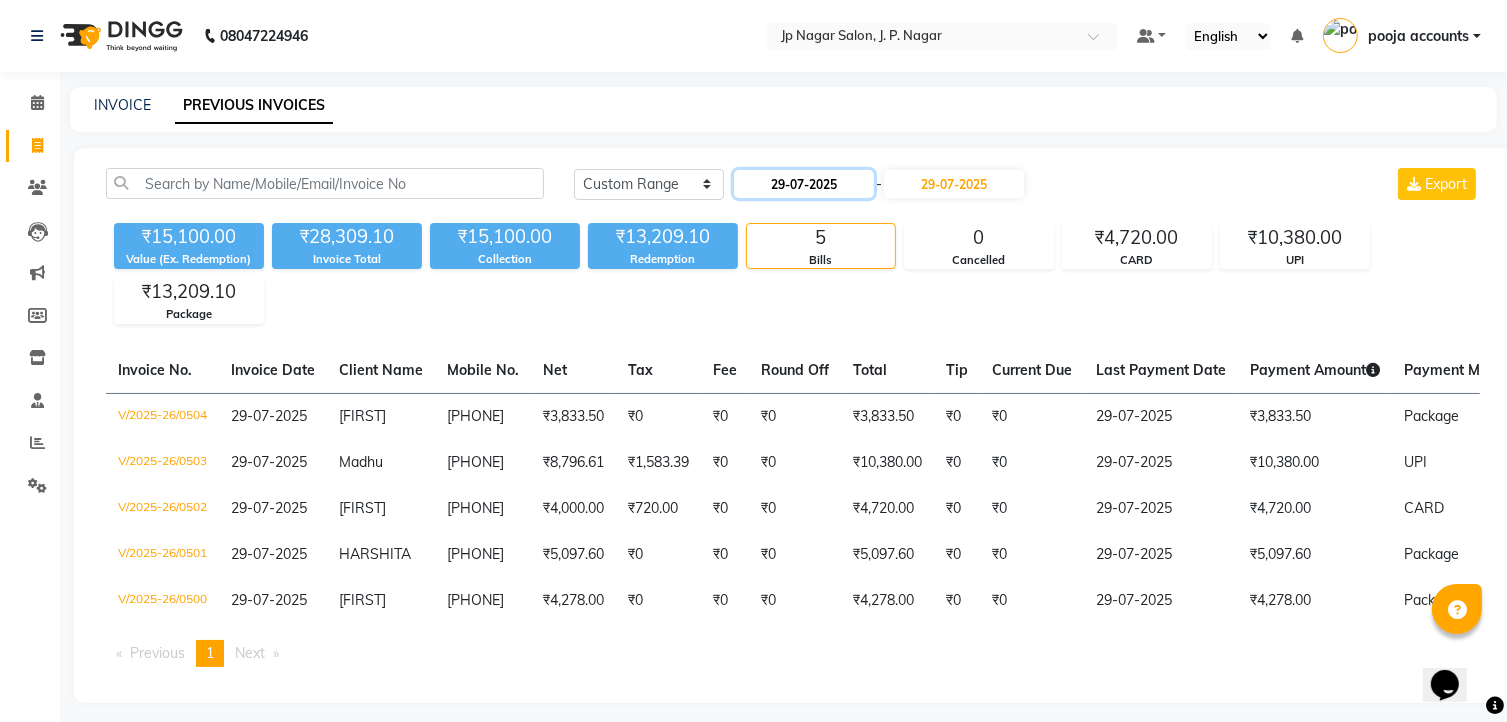 click on "29-07-2025" 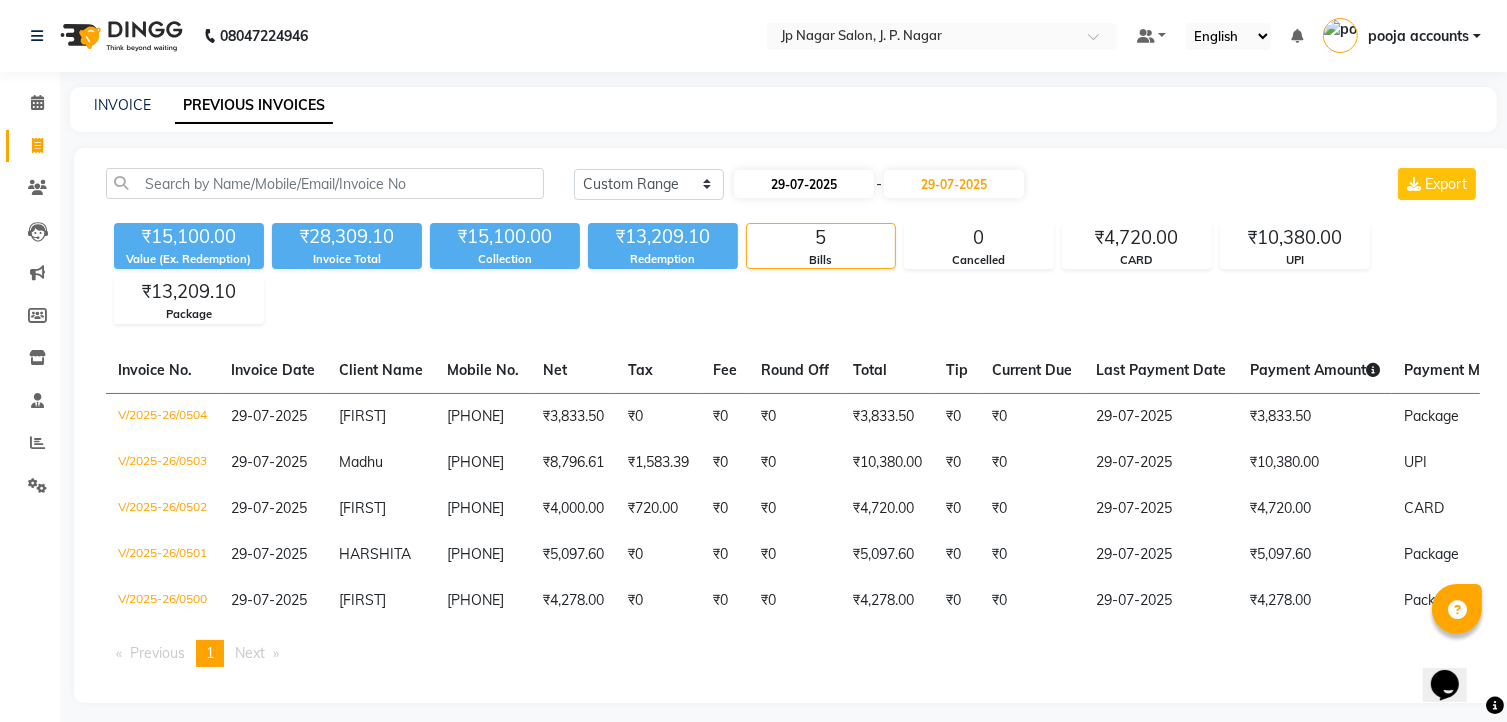 select on "7" 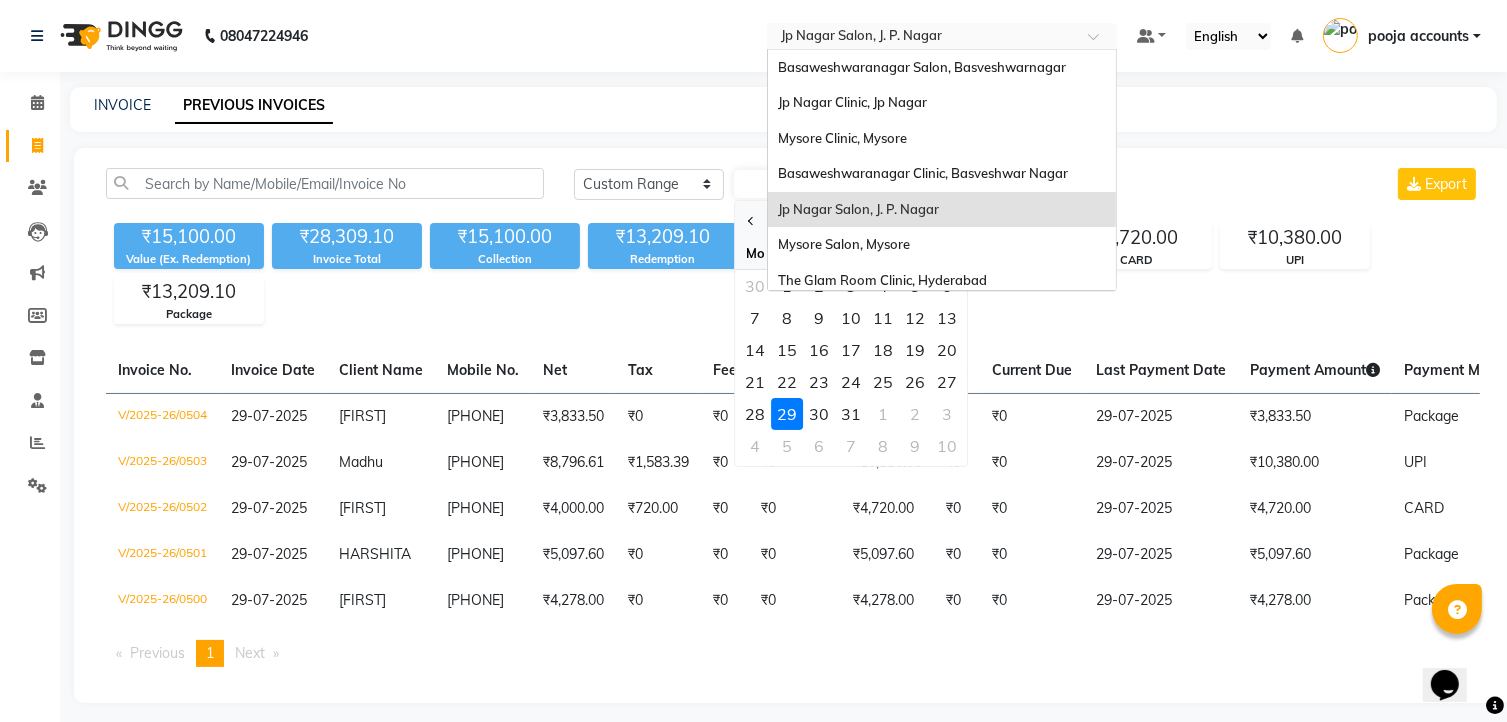 click at bounding box center [922, 38] 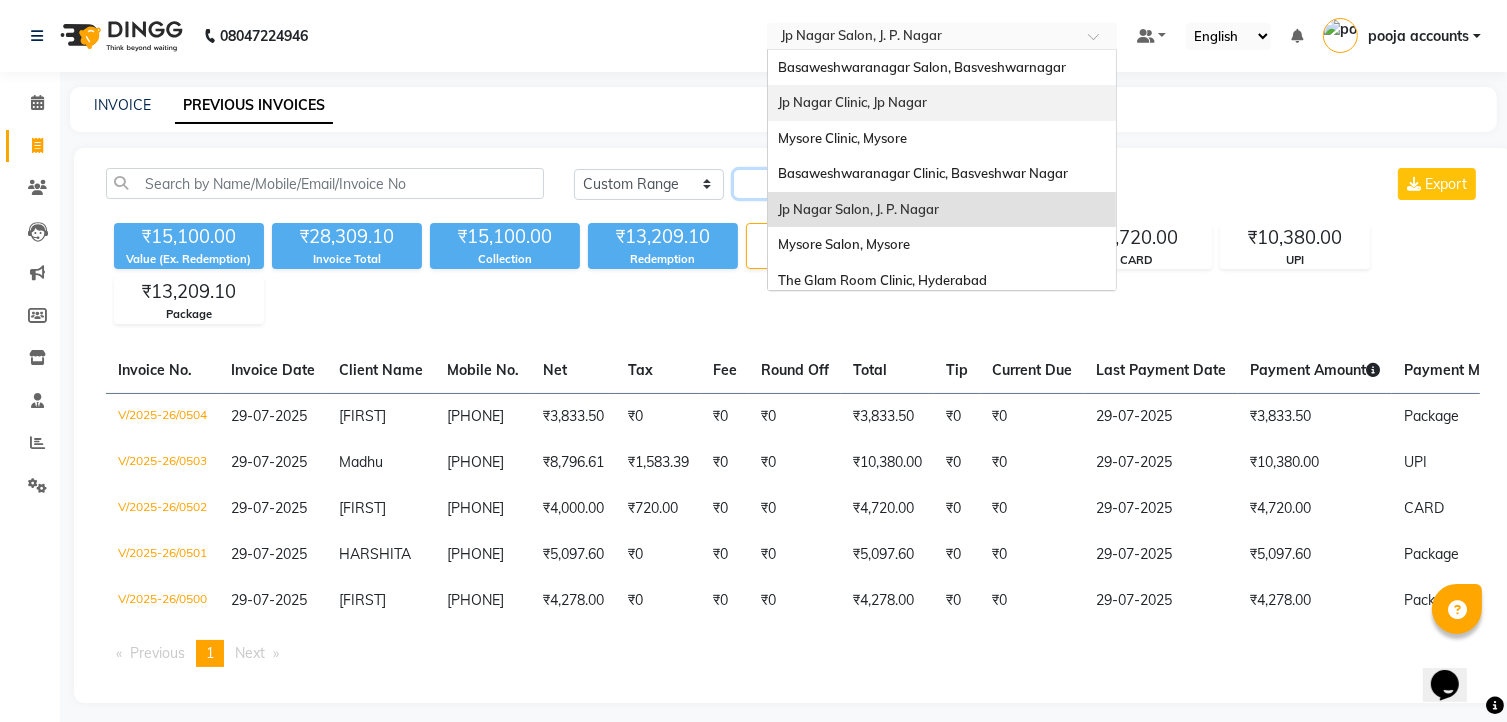 click on "Jp Nagar Clinic, Jp Nagar" at bounding box center [942, 103] 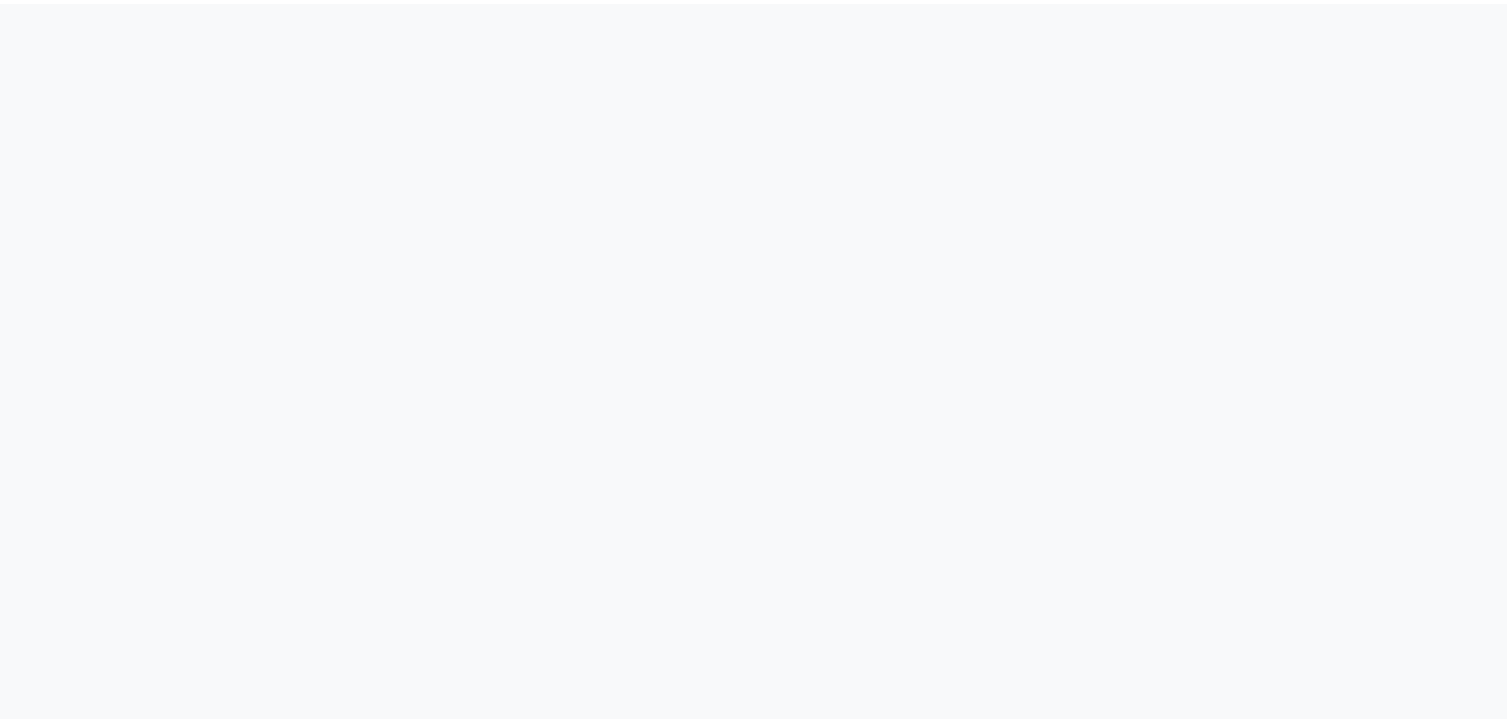 scroll, scrollTop: 0, scrollLeft: 0, axis: both 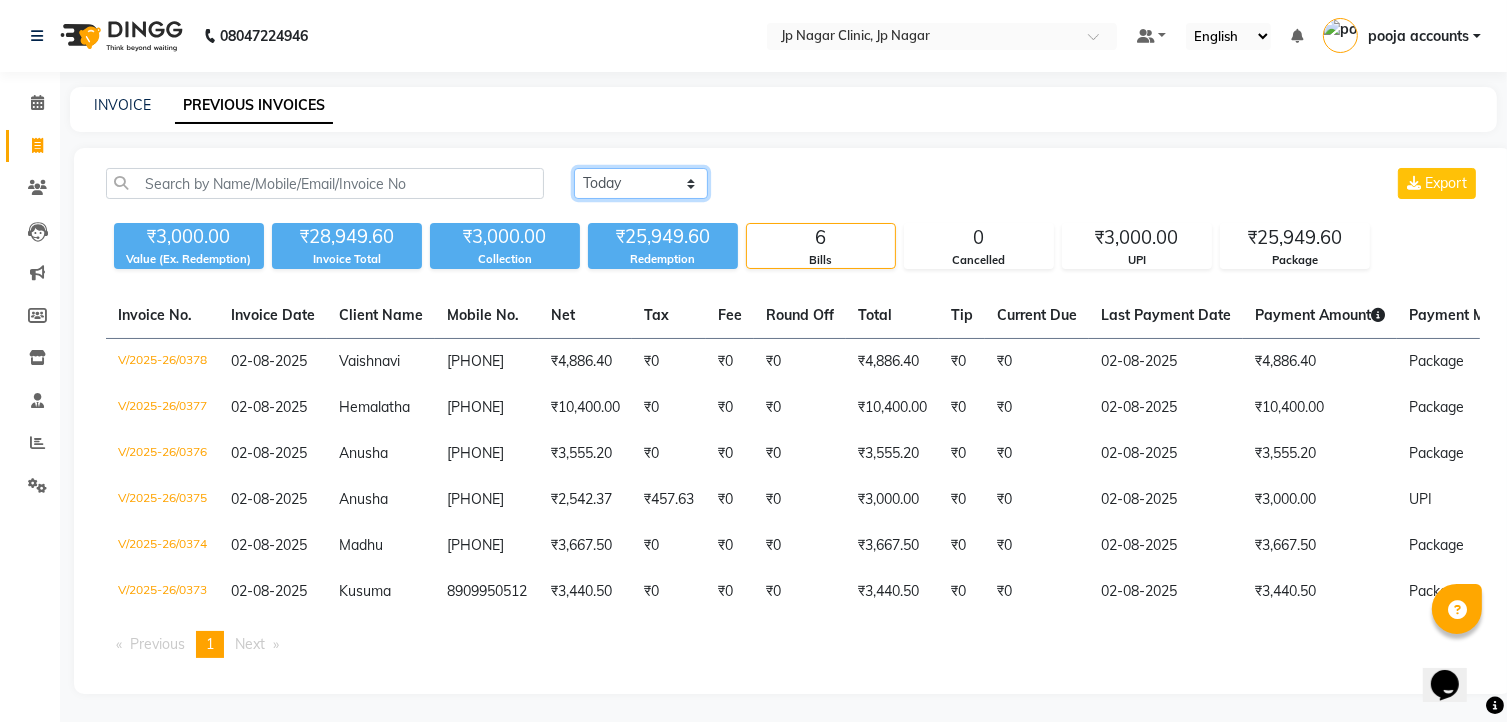 click on "Today Yesterday Custom Range" 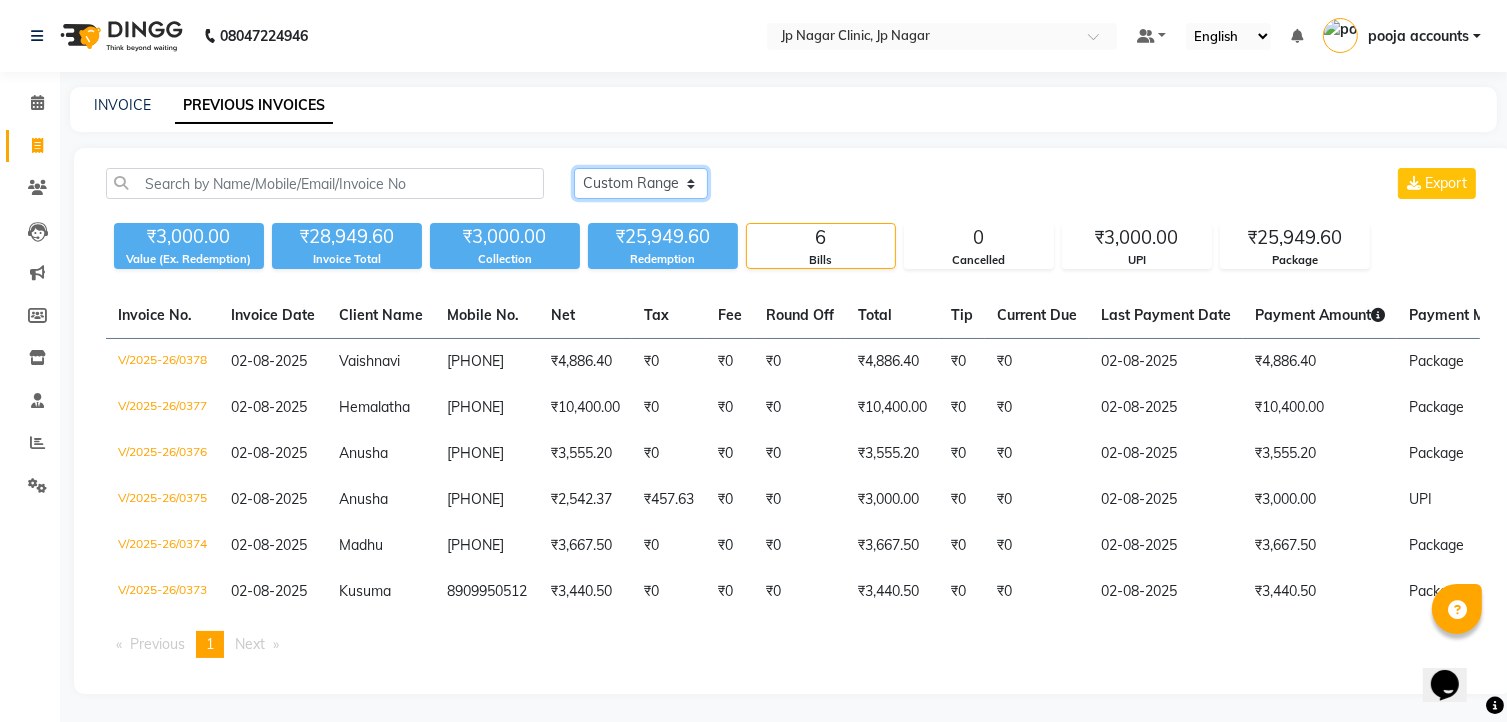 click on "Today Yesterday Custom Range" 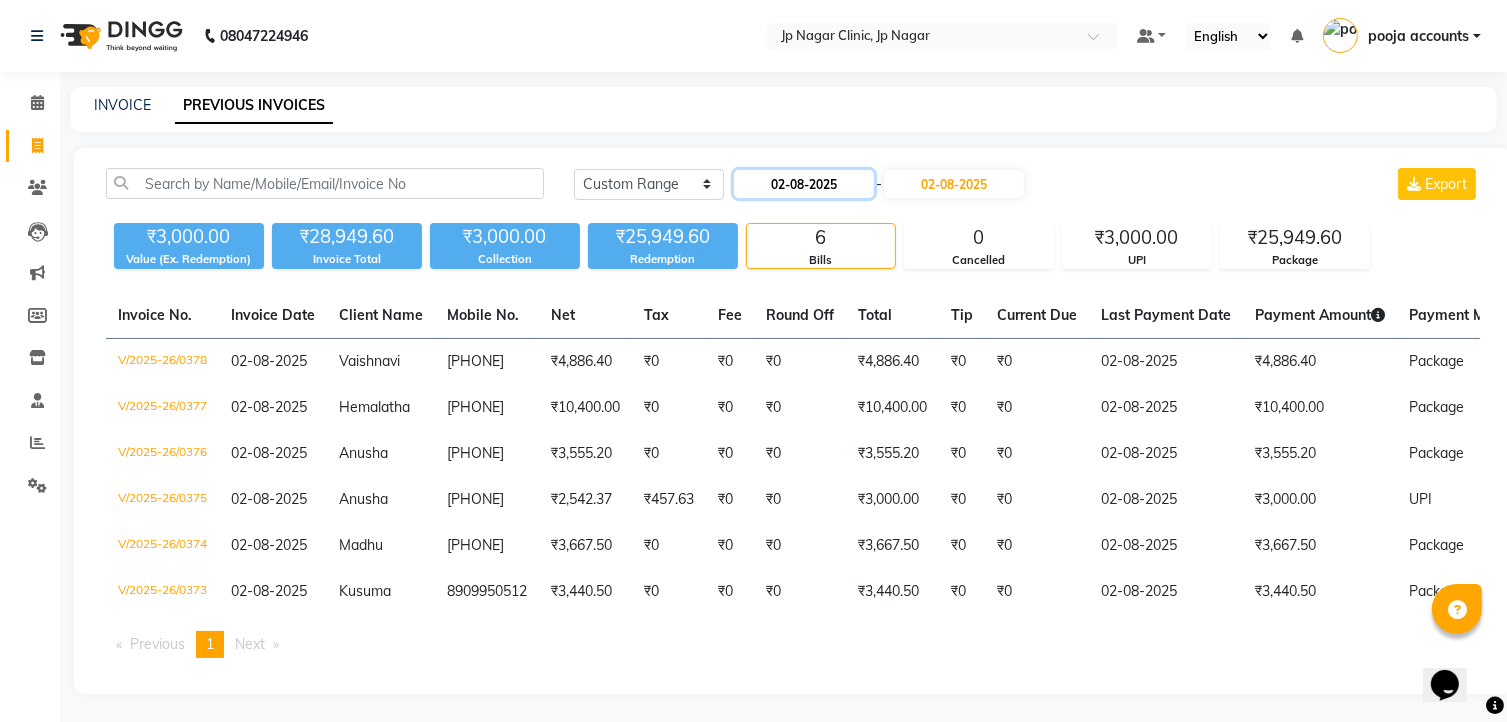 click on "02-08-2025" 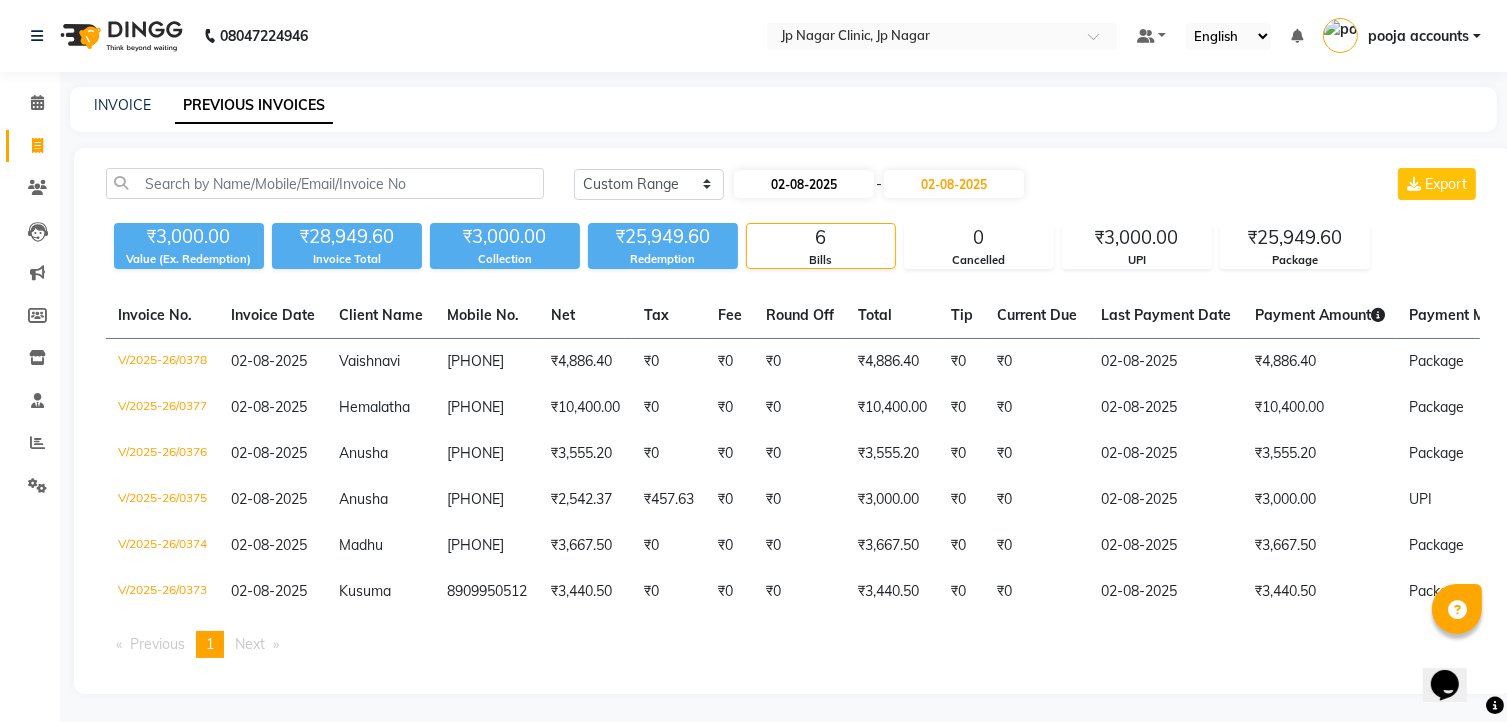 select on "8" 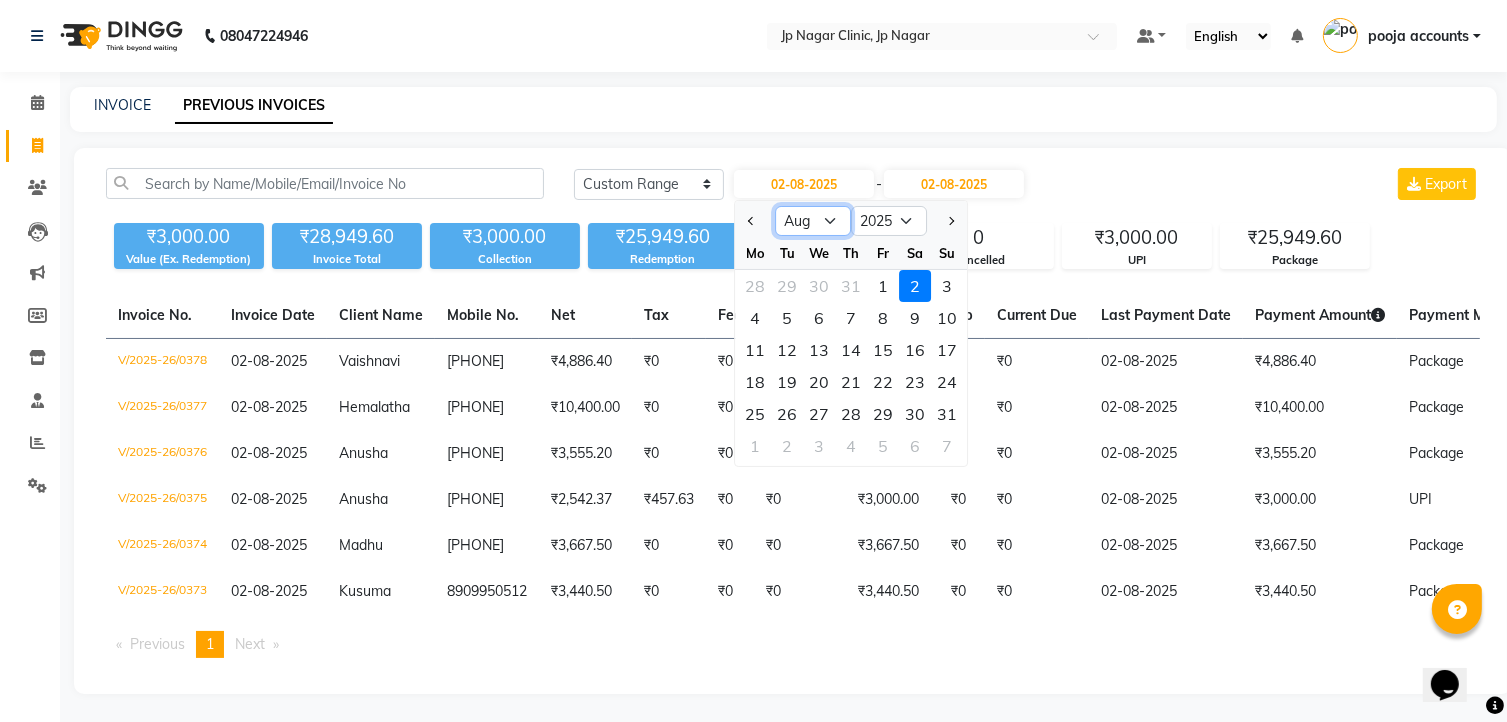 click on "Jan Feb Mar Apr May Jun Jul Aug Sep Oct Nov Dec" 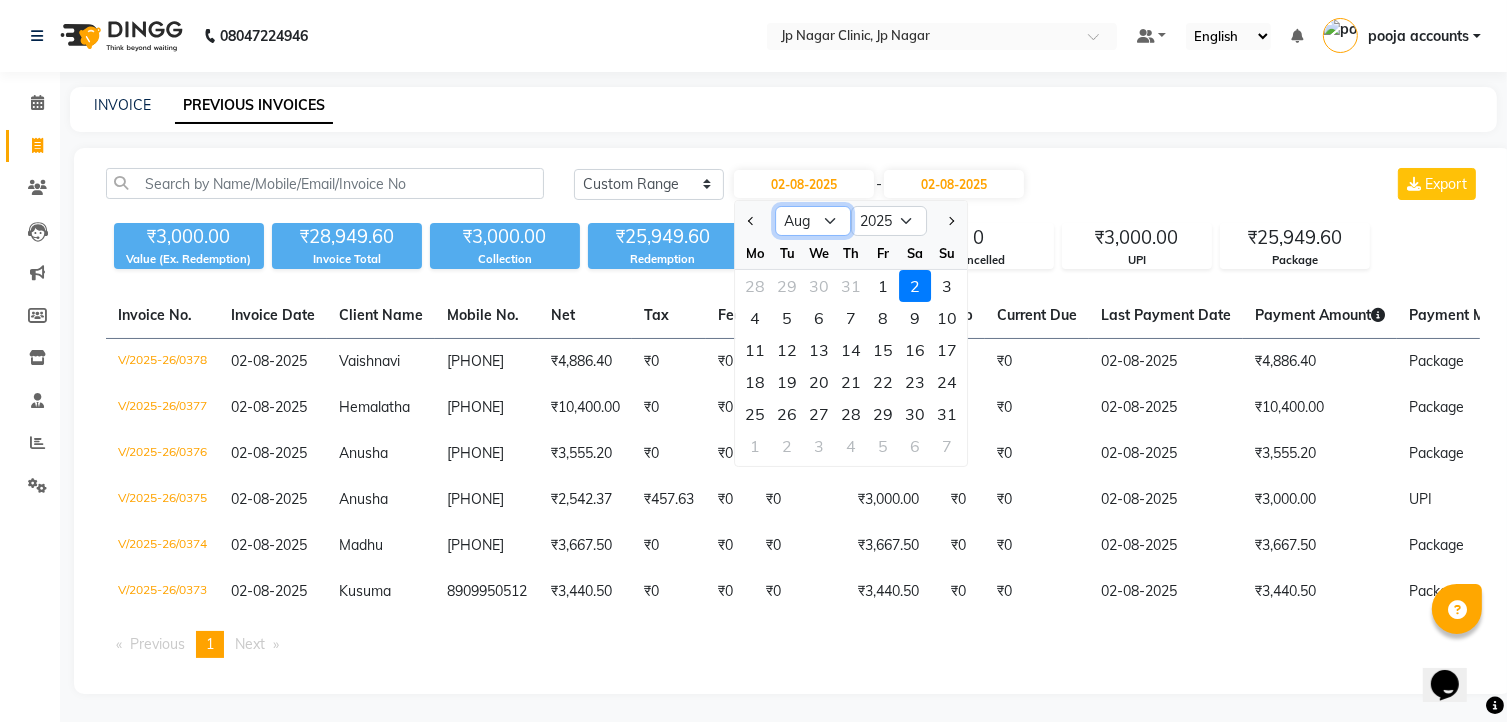 select on "7" 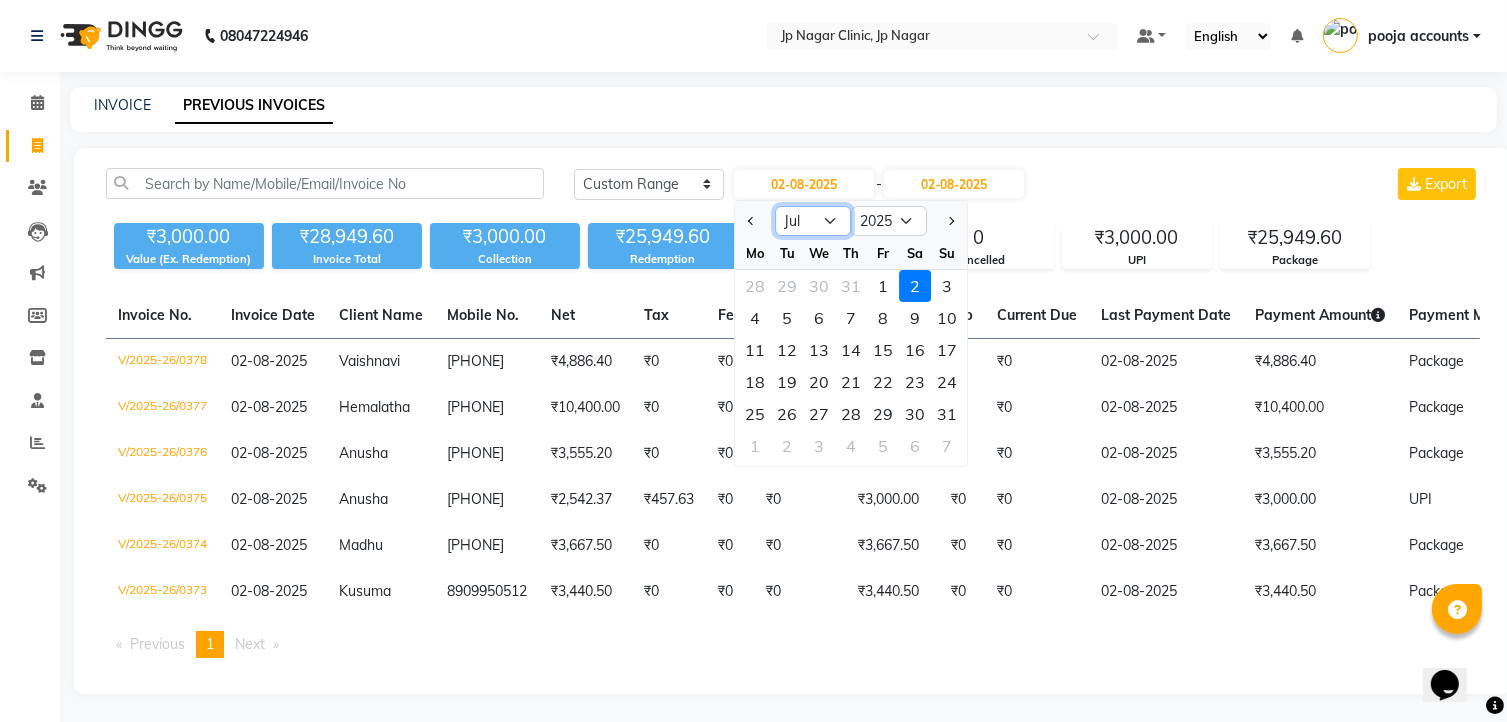 click on "Jan Feb Mar Apr May Jun Jul Aug Sep Oct Nov Dec" 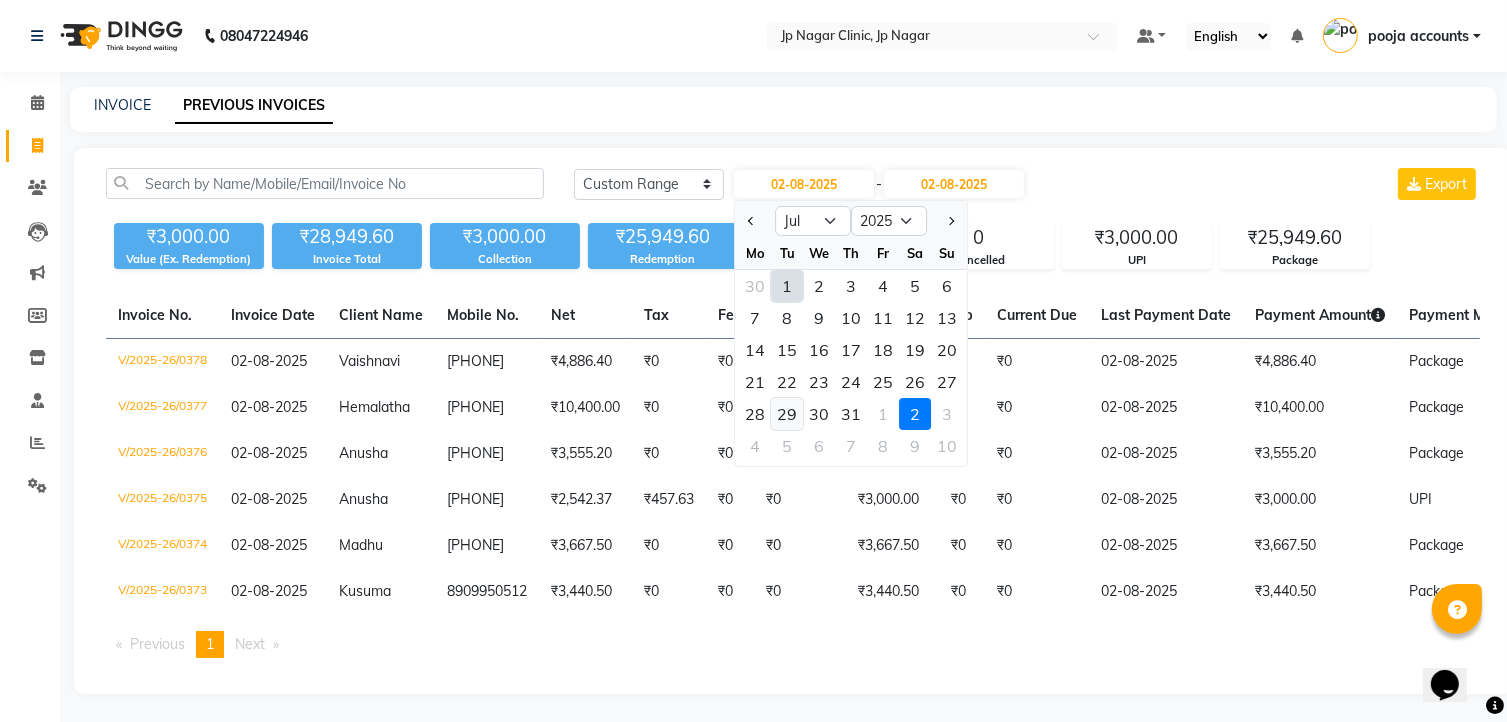 click on "29" 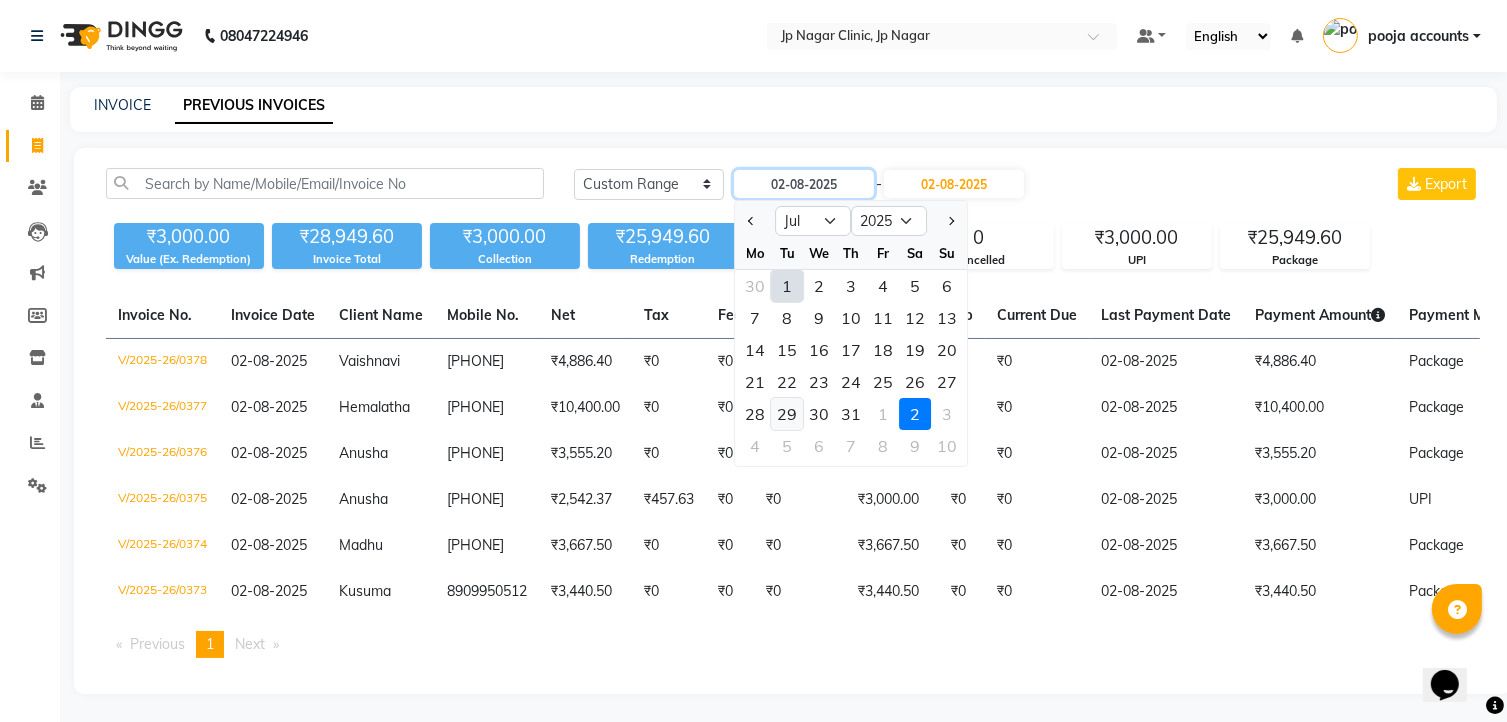 type on "29-07-2025" 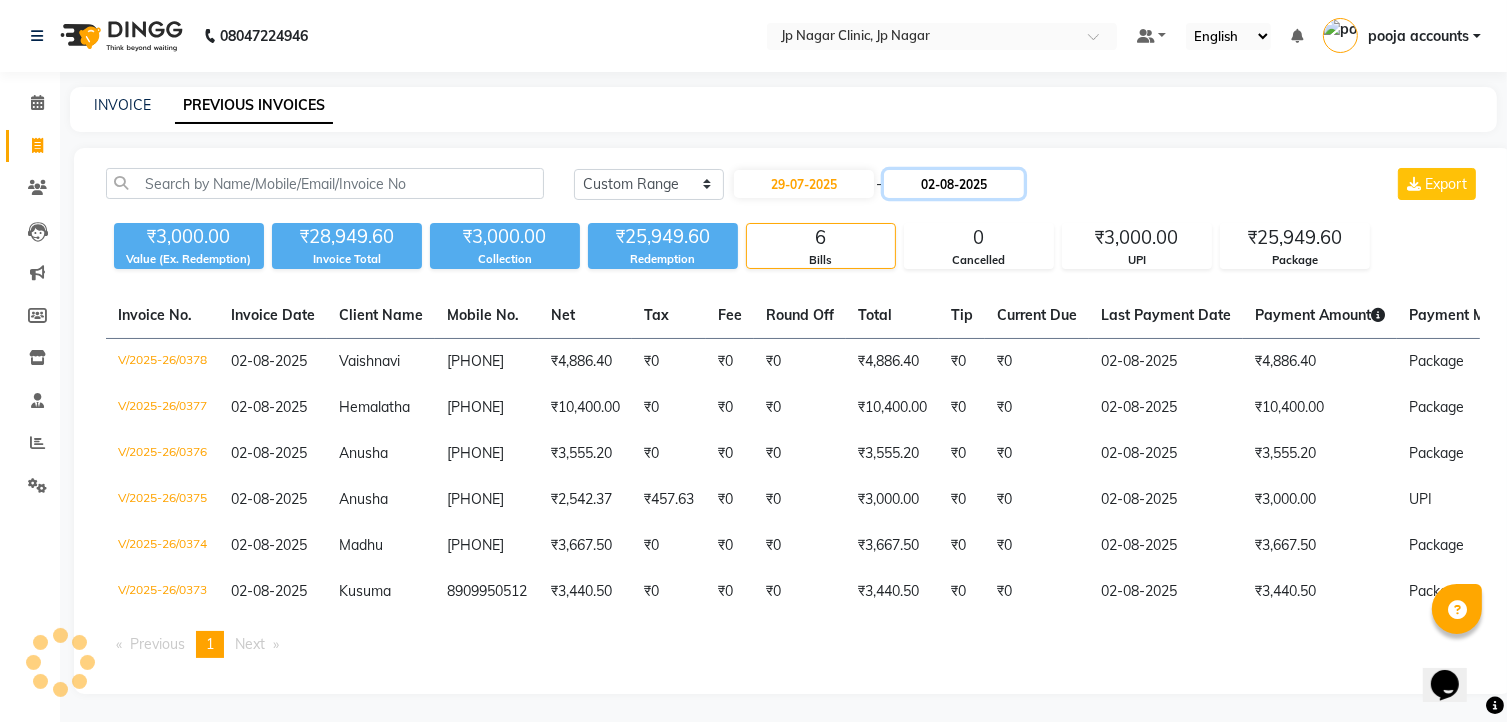 click on "02-08-2025" 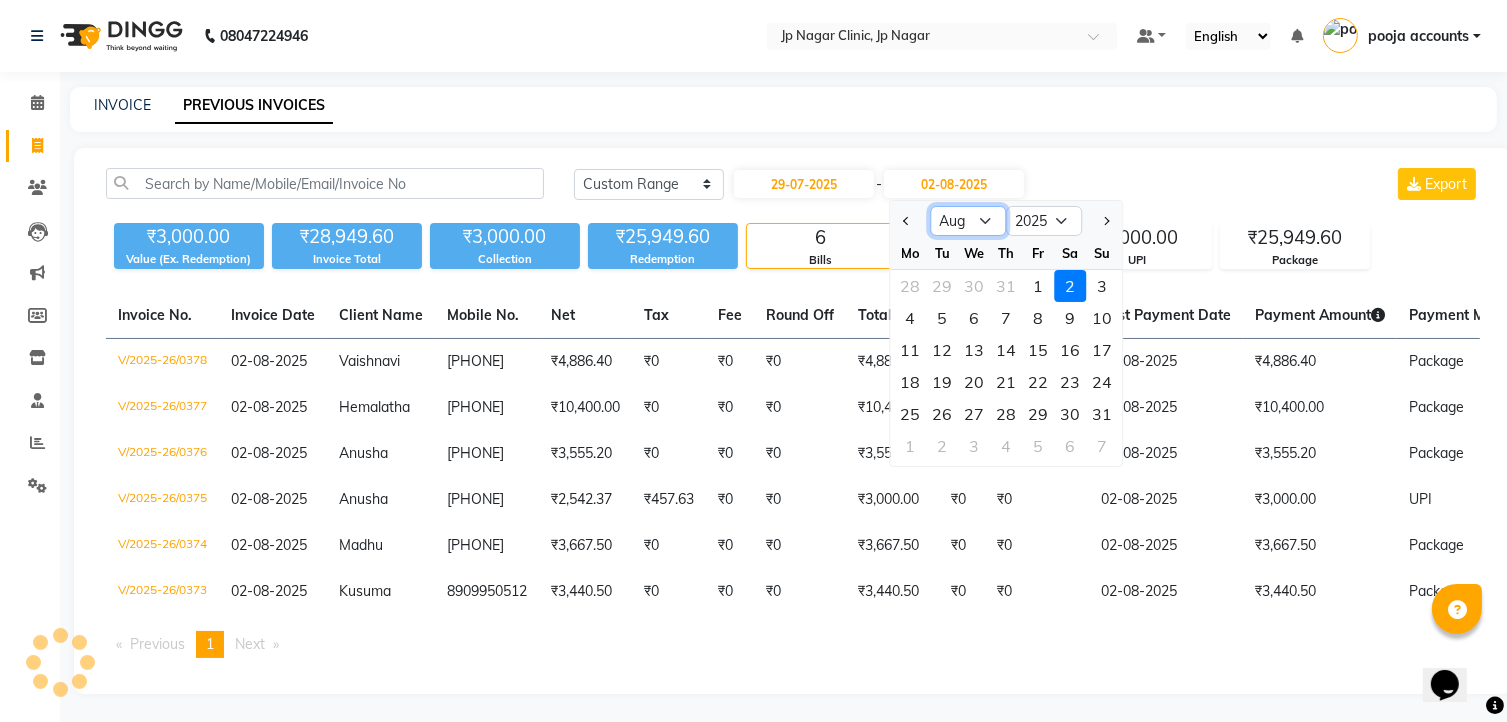 click on "Jul Aug Sep Oct Nov Dec" 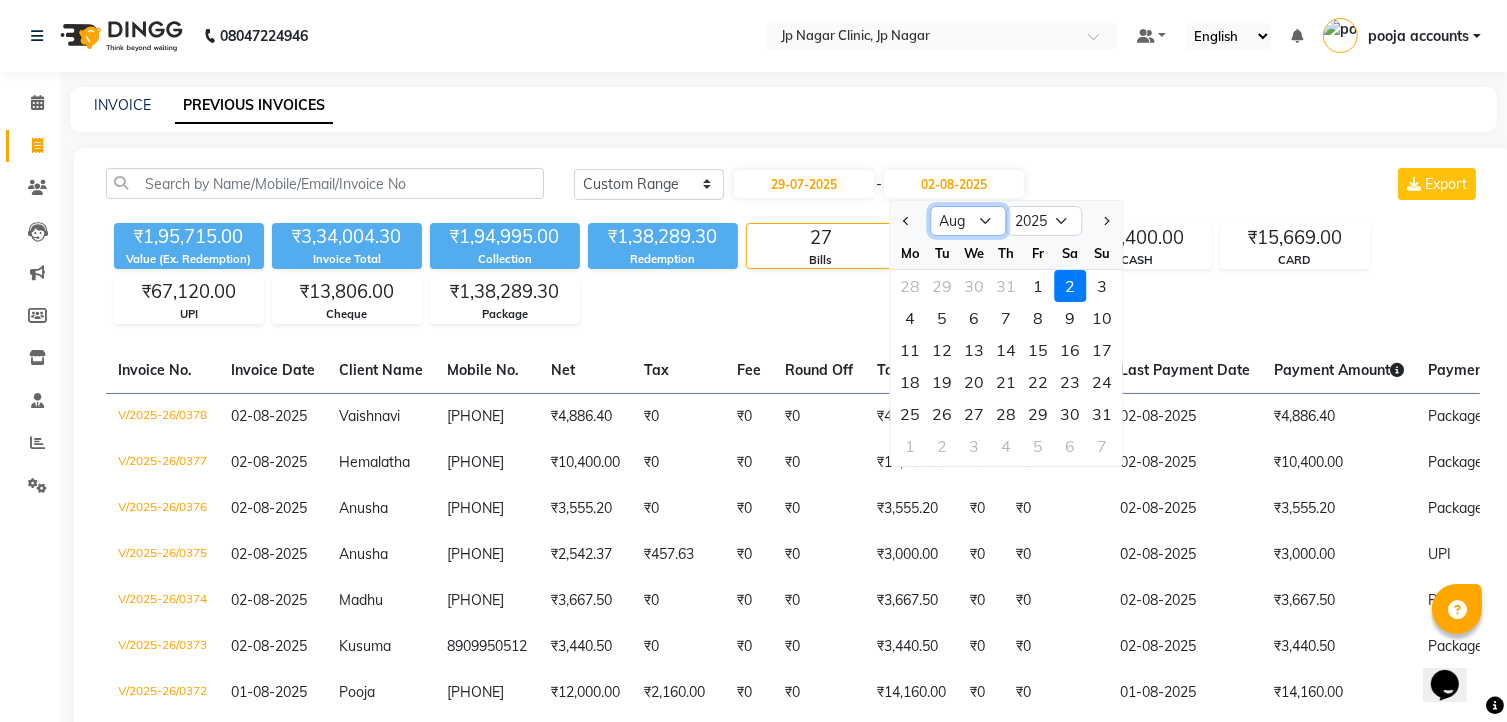 select on "7" 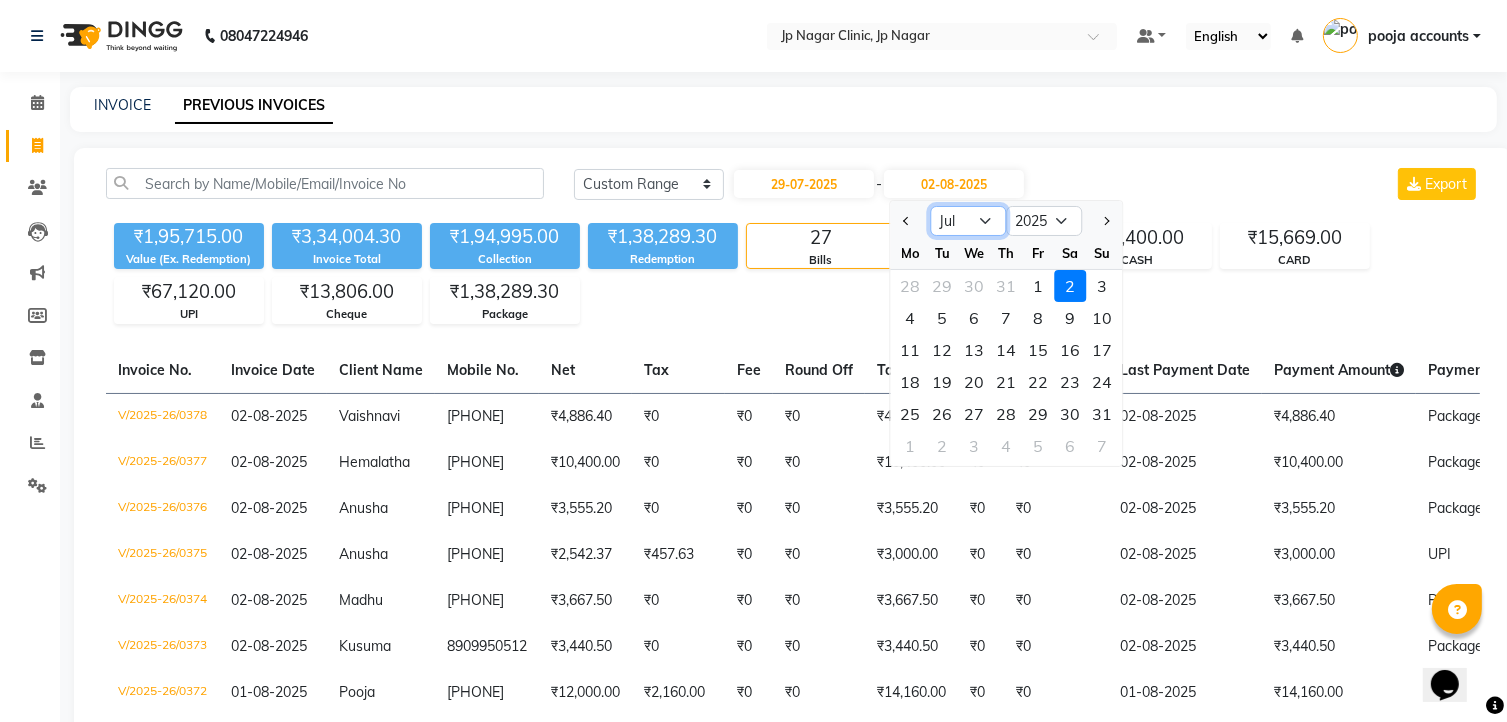 click on "Jul Aug Sep Oct Nov Dec" 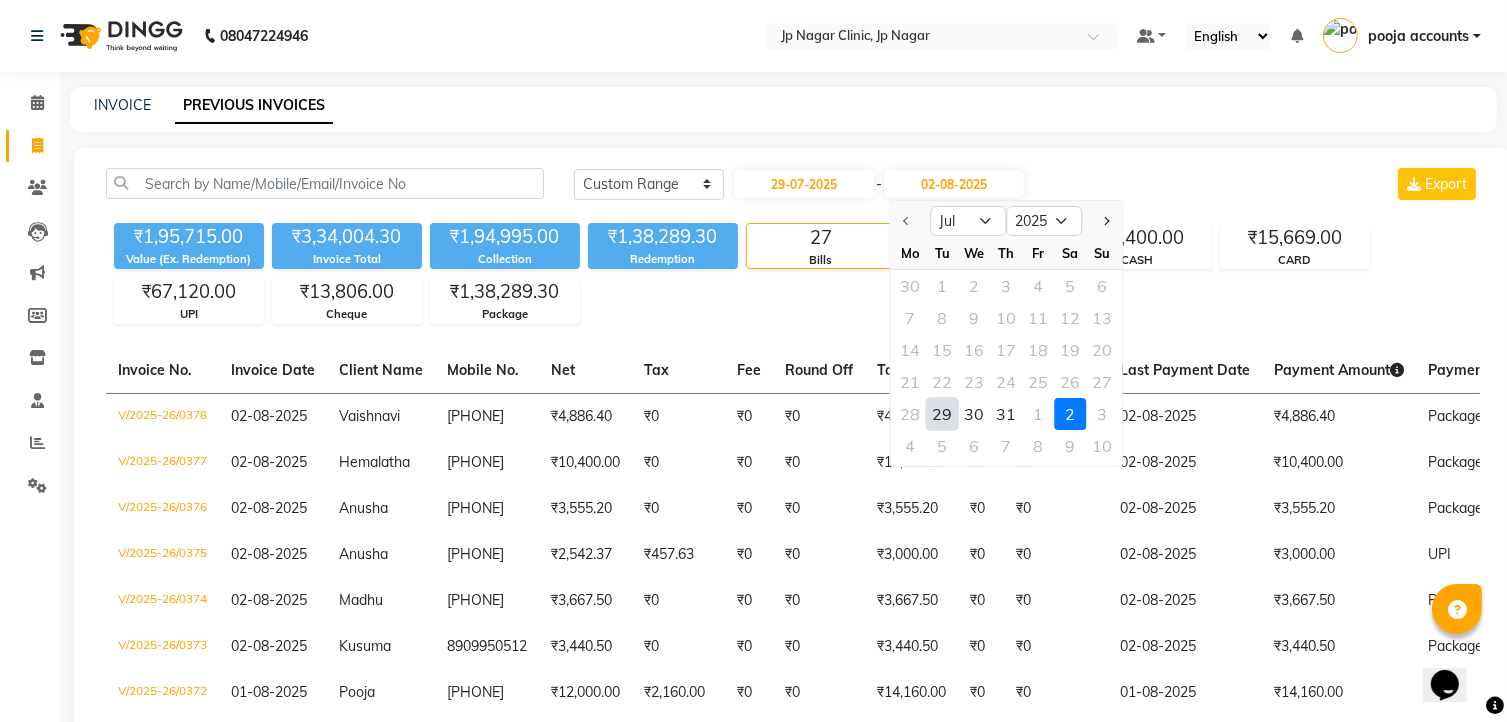 click on "29" 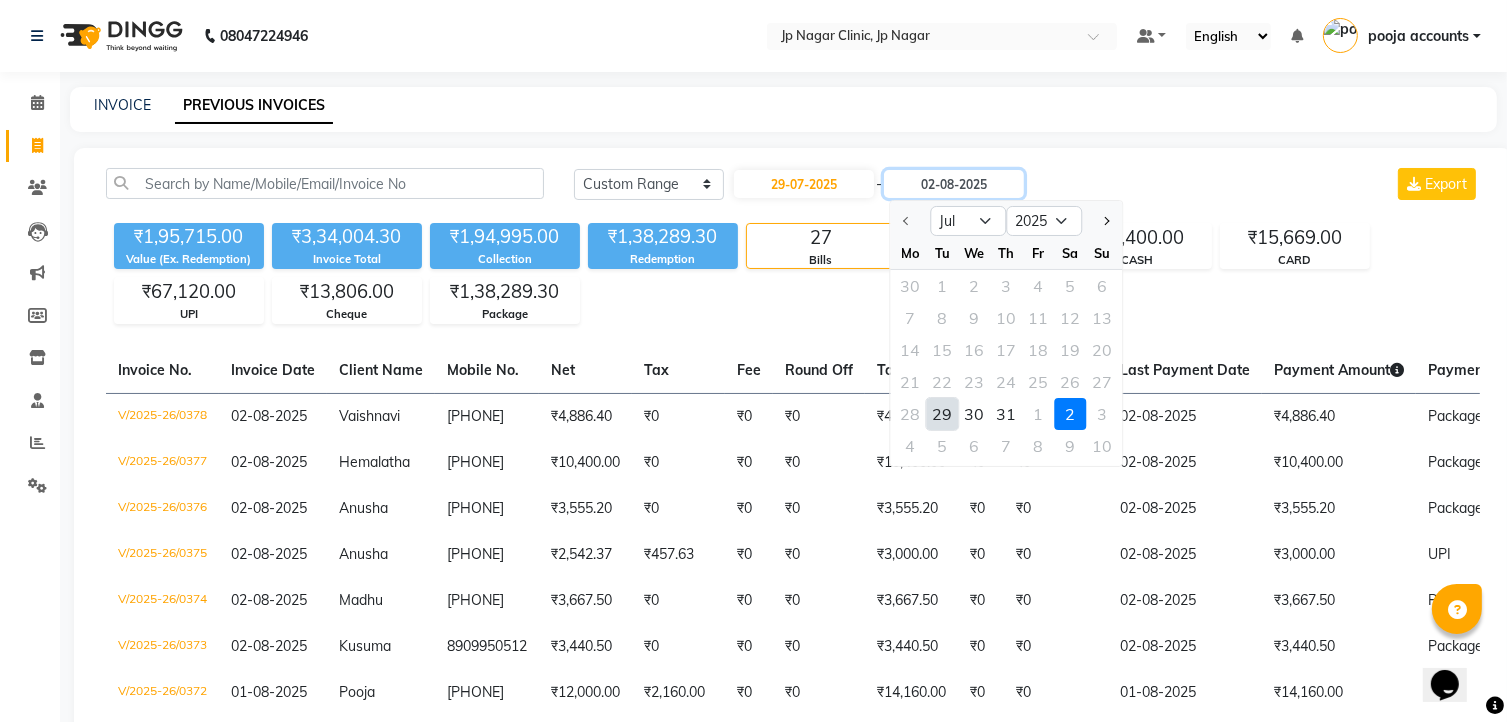 type on "29-07-2025" 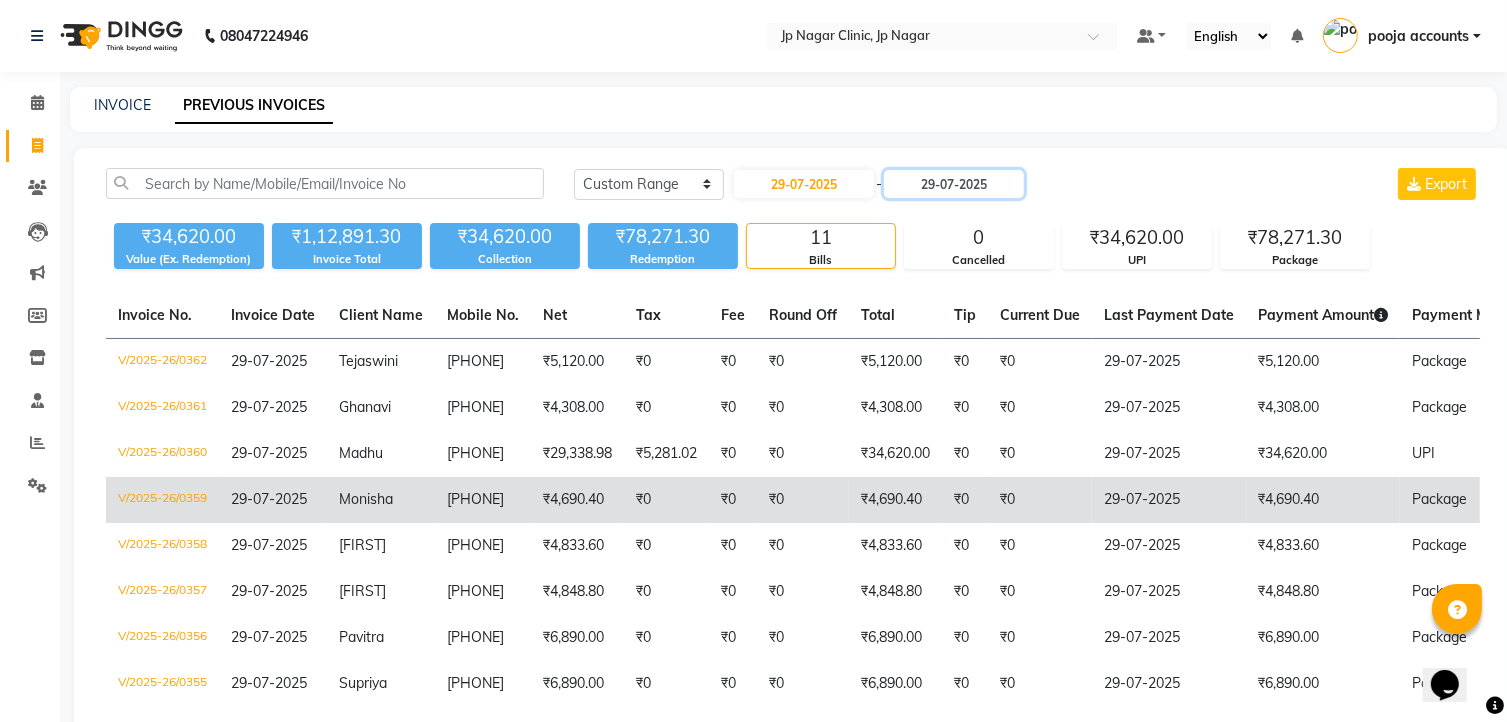 scroll, scrollTop: 0, scrollLeft: 308, axis: horizontal 